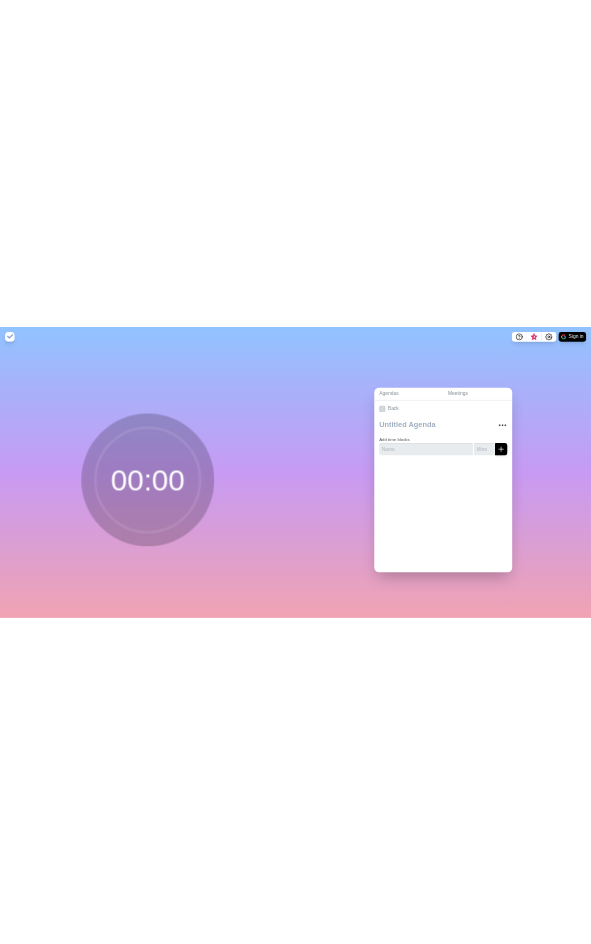 scroll, scrollTop: 0, scrollLeft: 0, axis: both 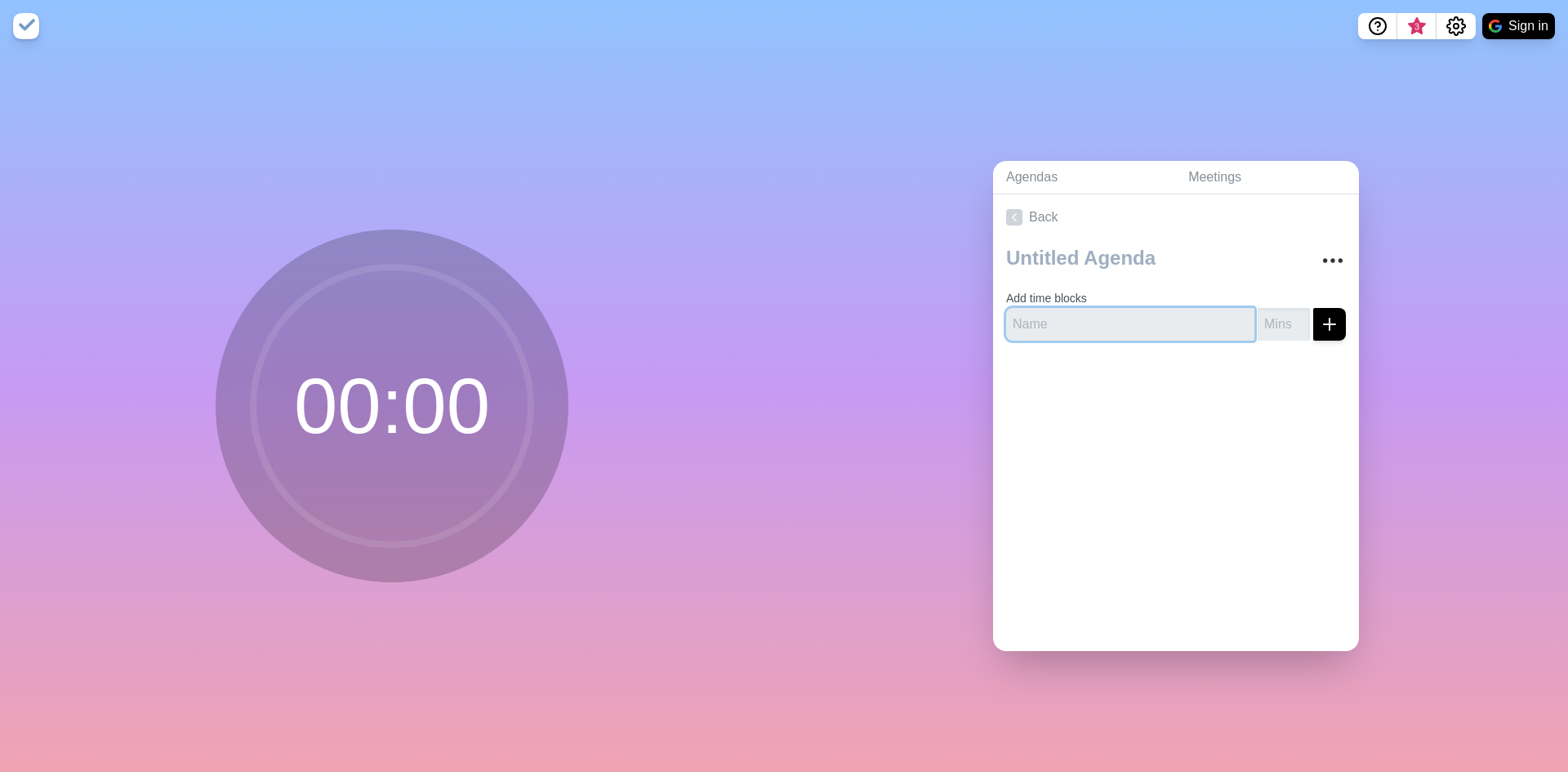 click at bounding box center [1130, 324] 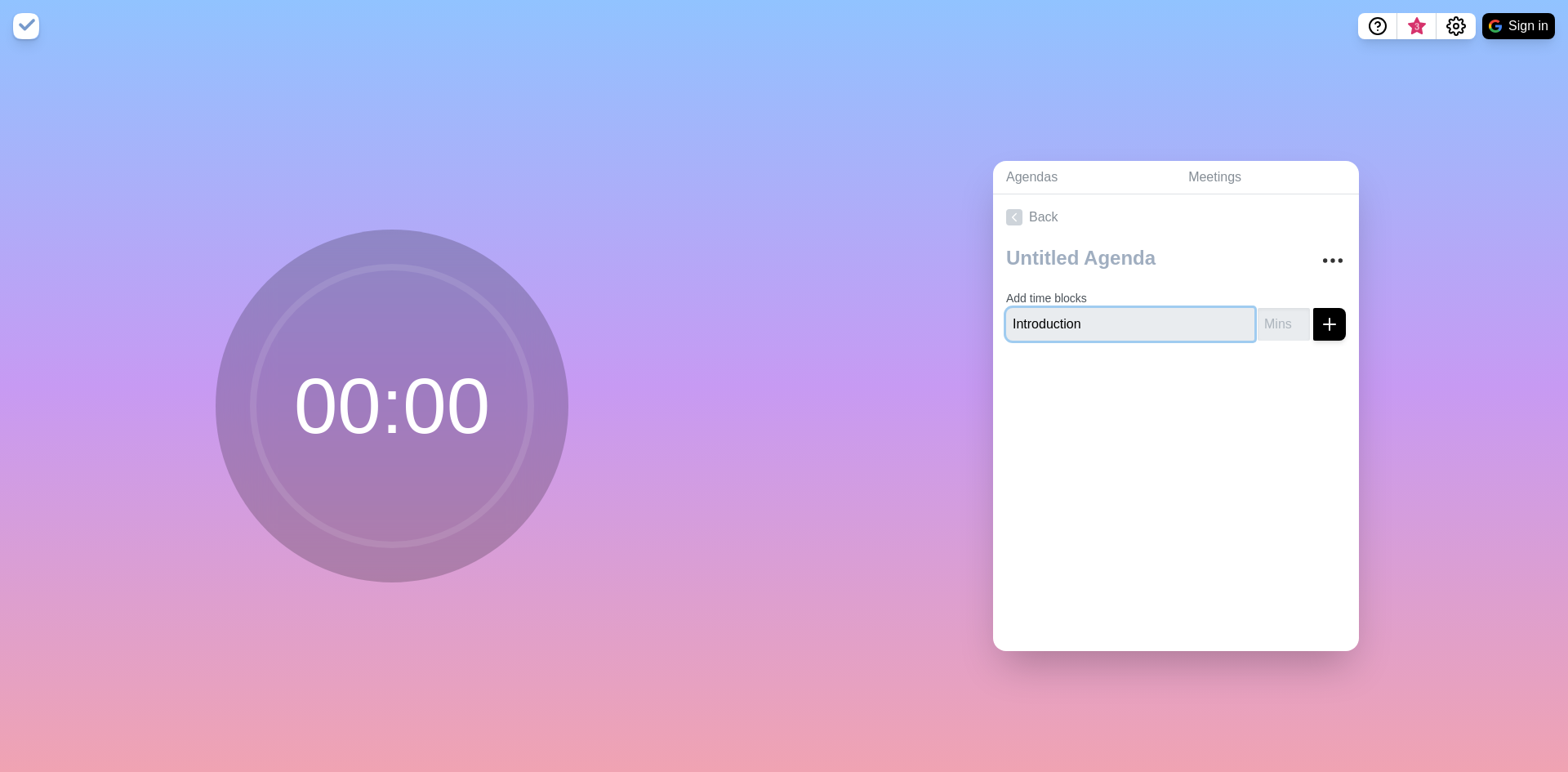 type on "Introduction" 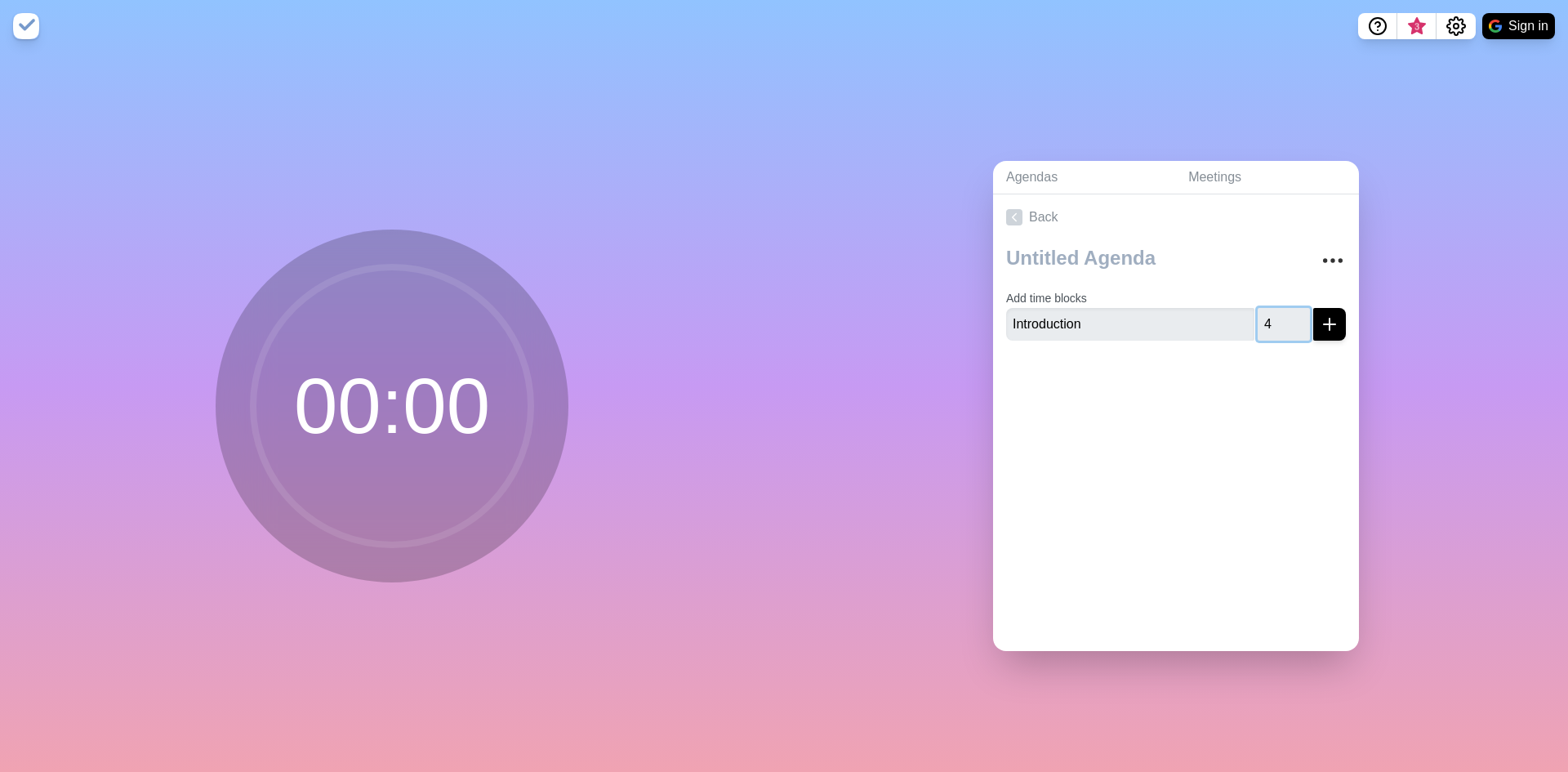 type on "5" 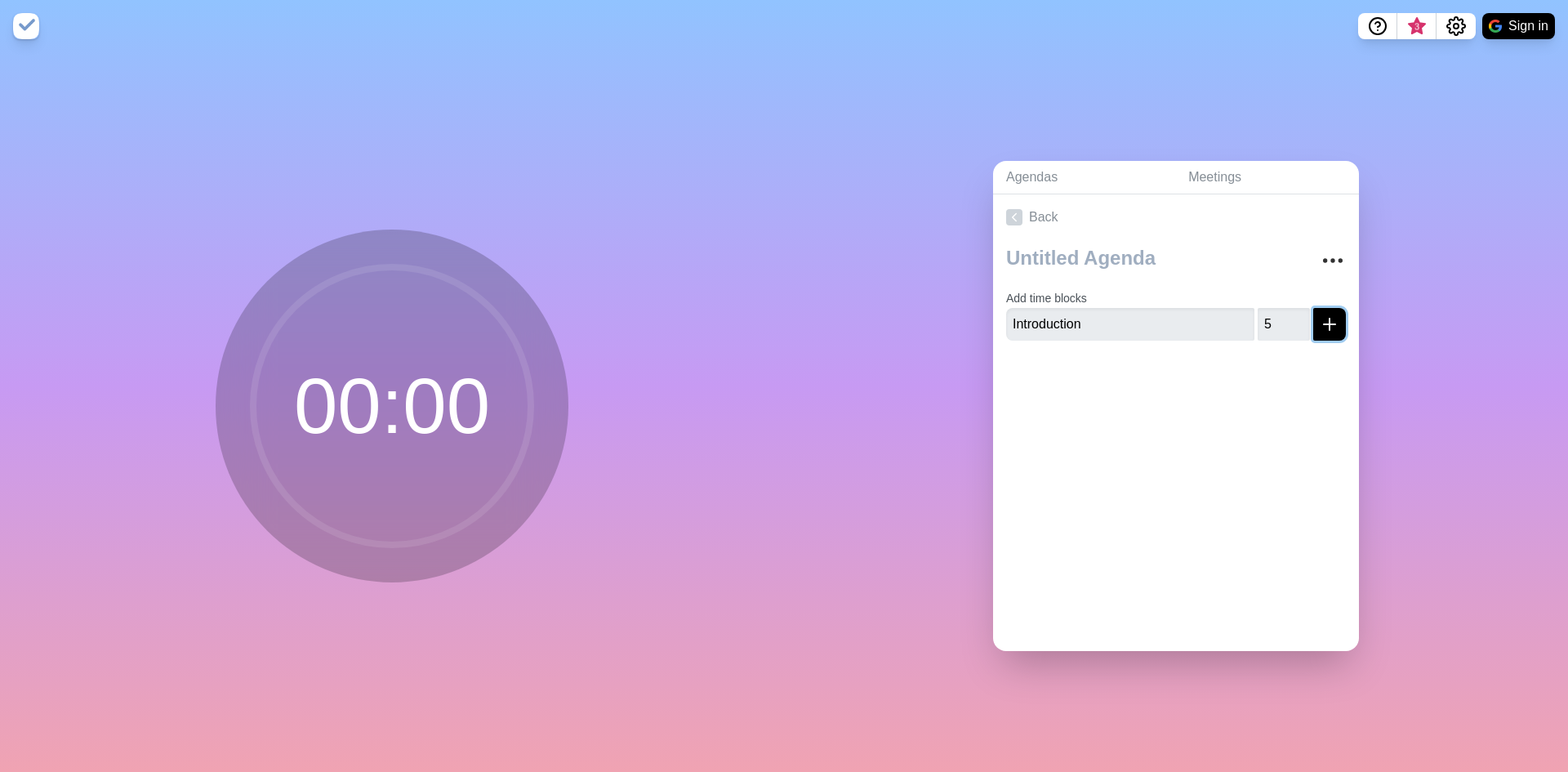 click 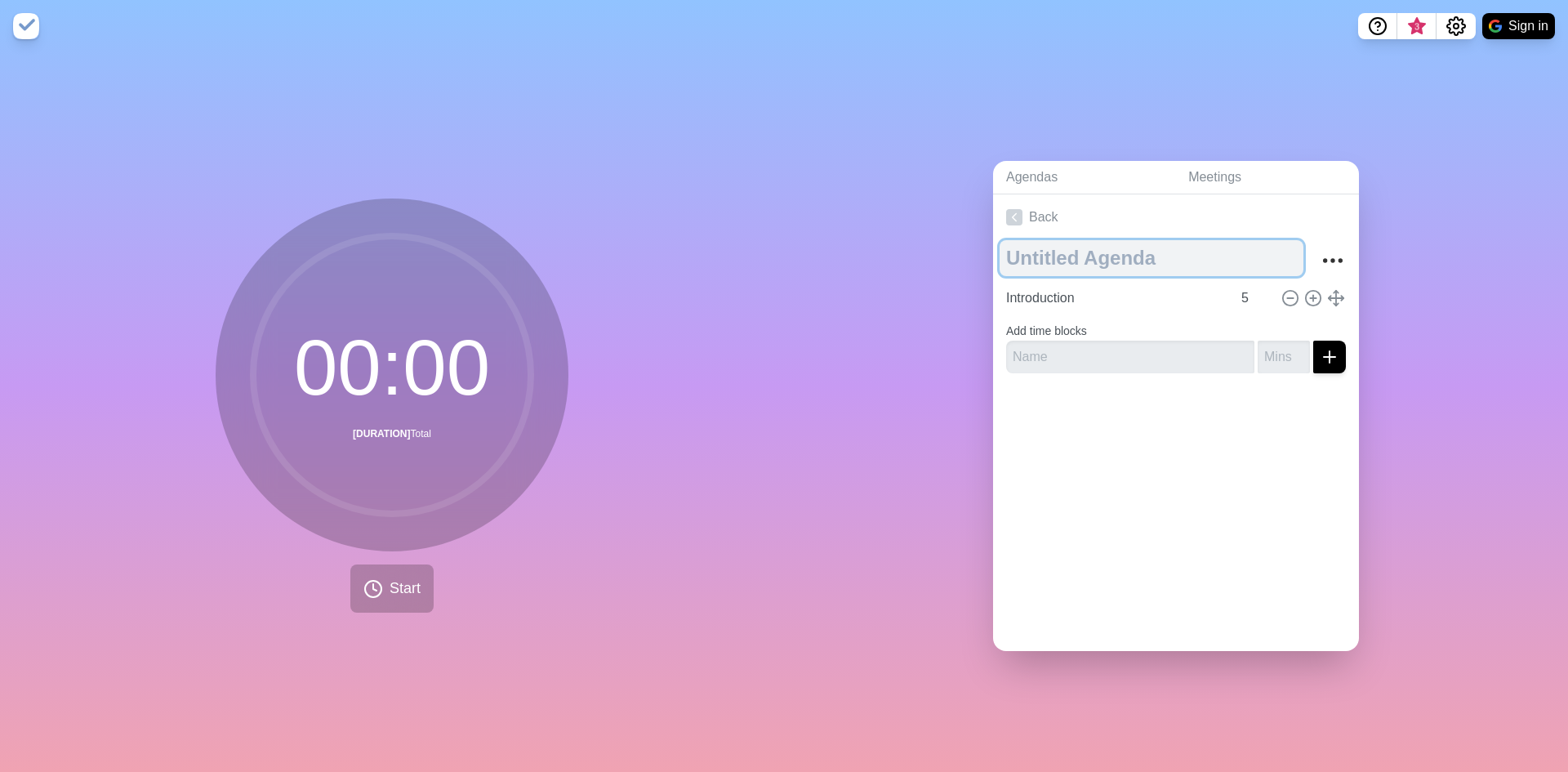 click at bounding box center [1152, 258] 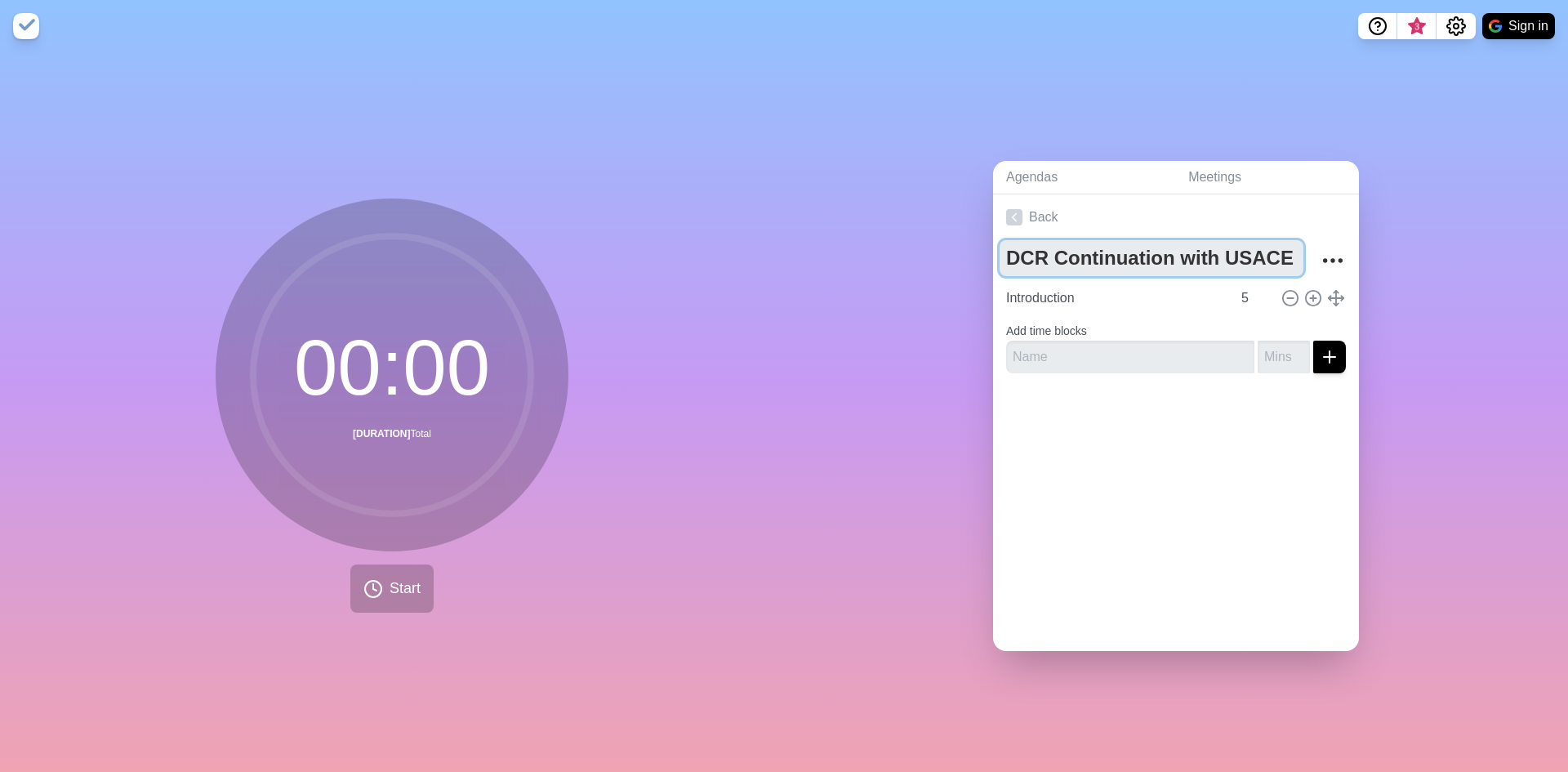 type on "DCR Continuation with USACE" 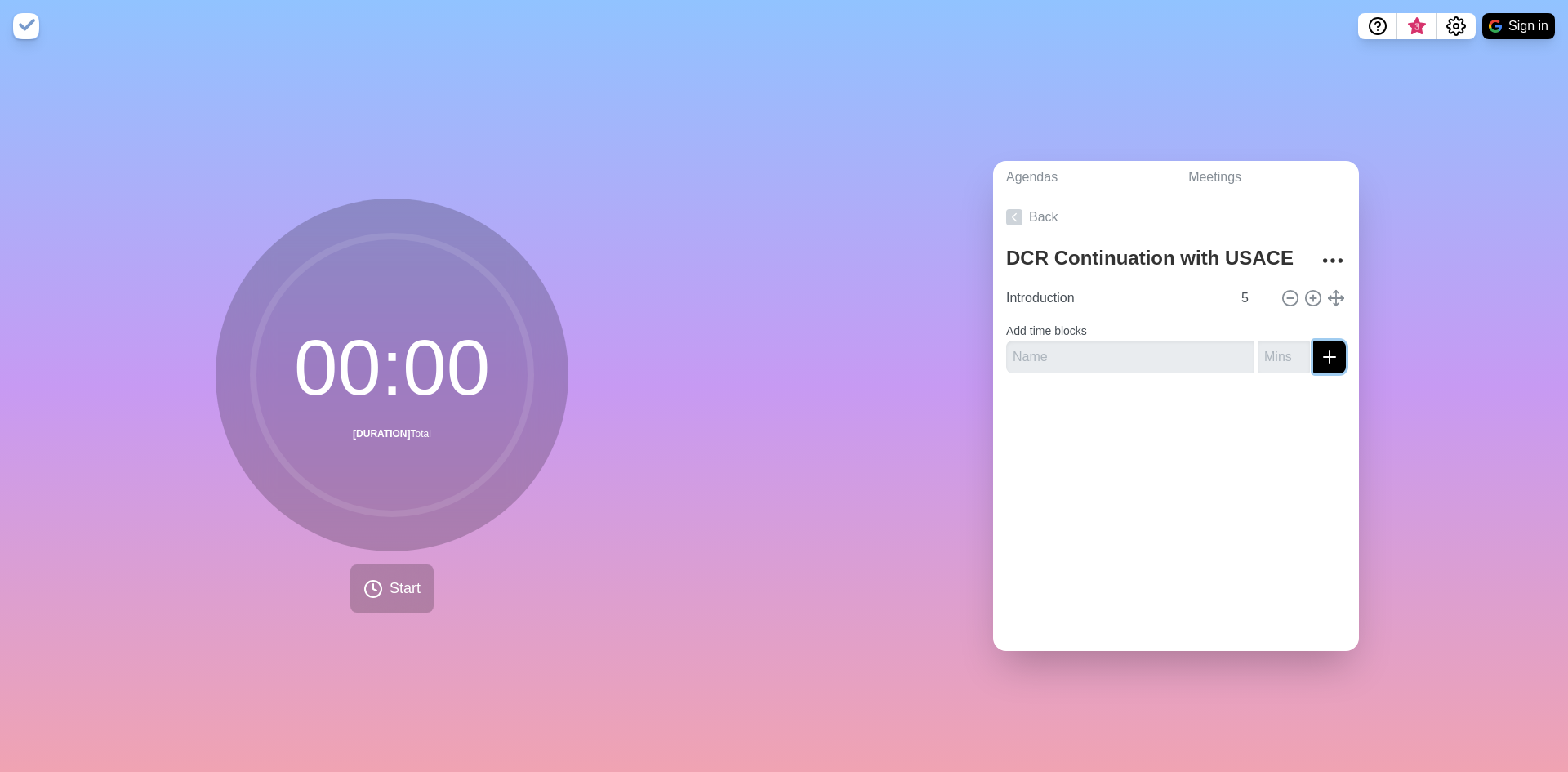 click 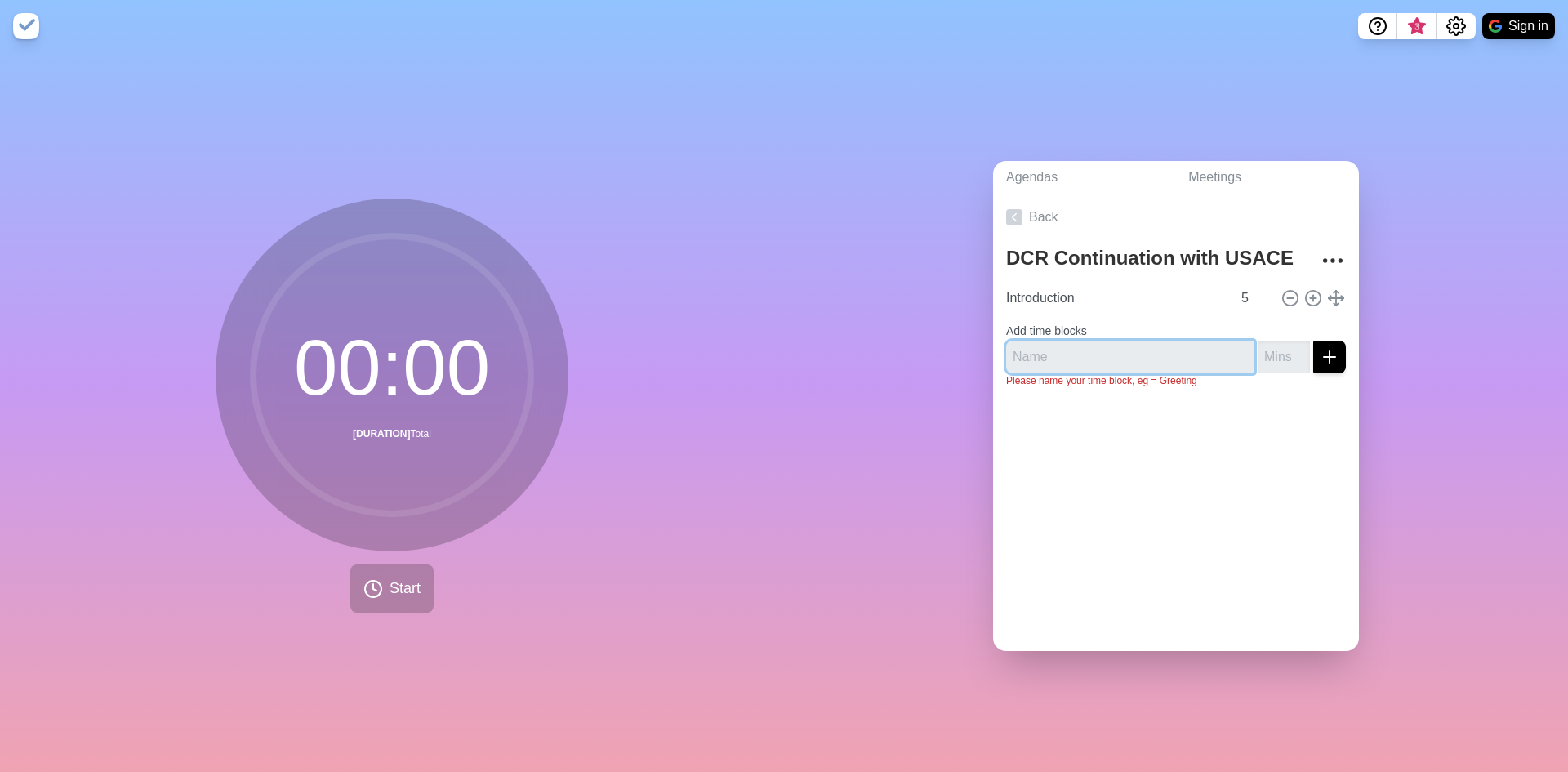 click at bounding box center [1130, 357] 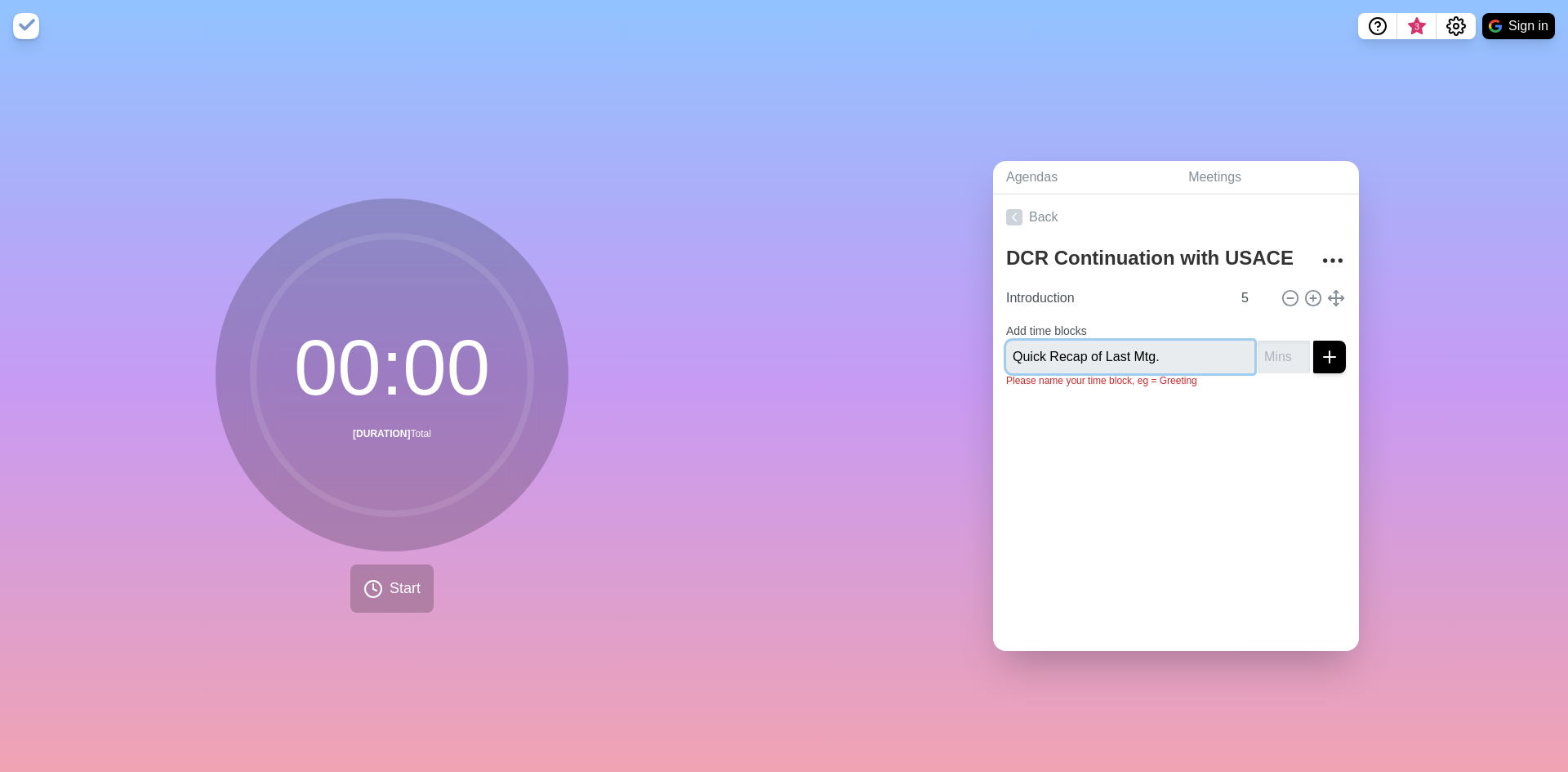 type on "Quick Recap of Last Mtg." 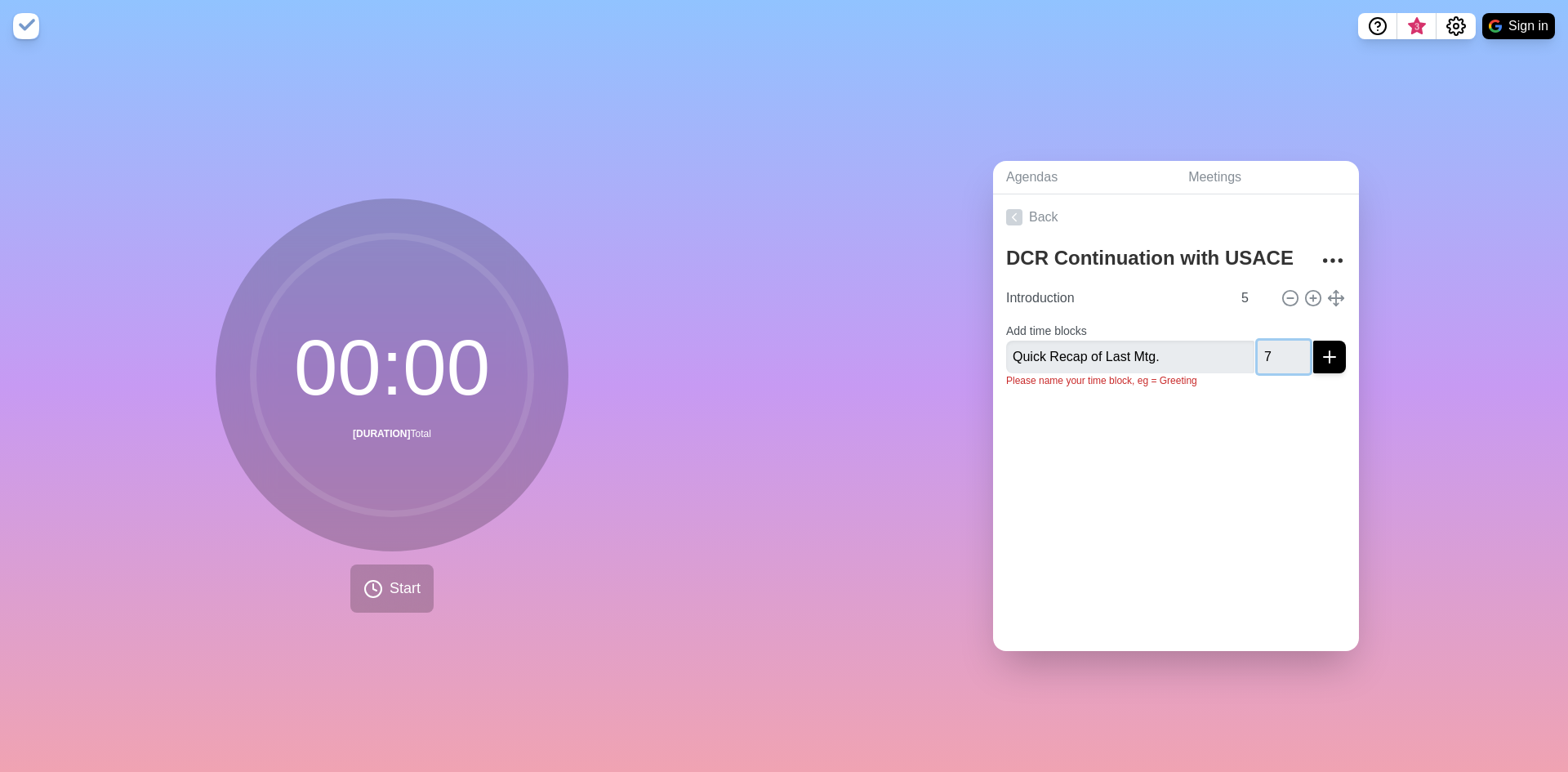 type on "8" 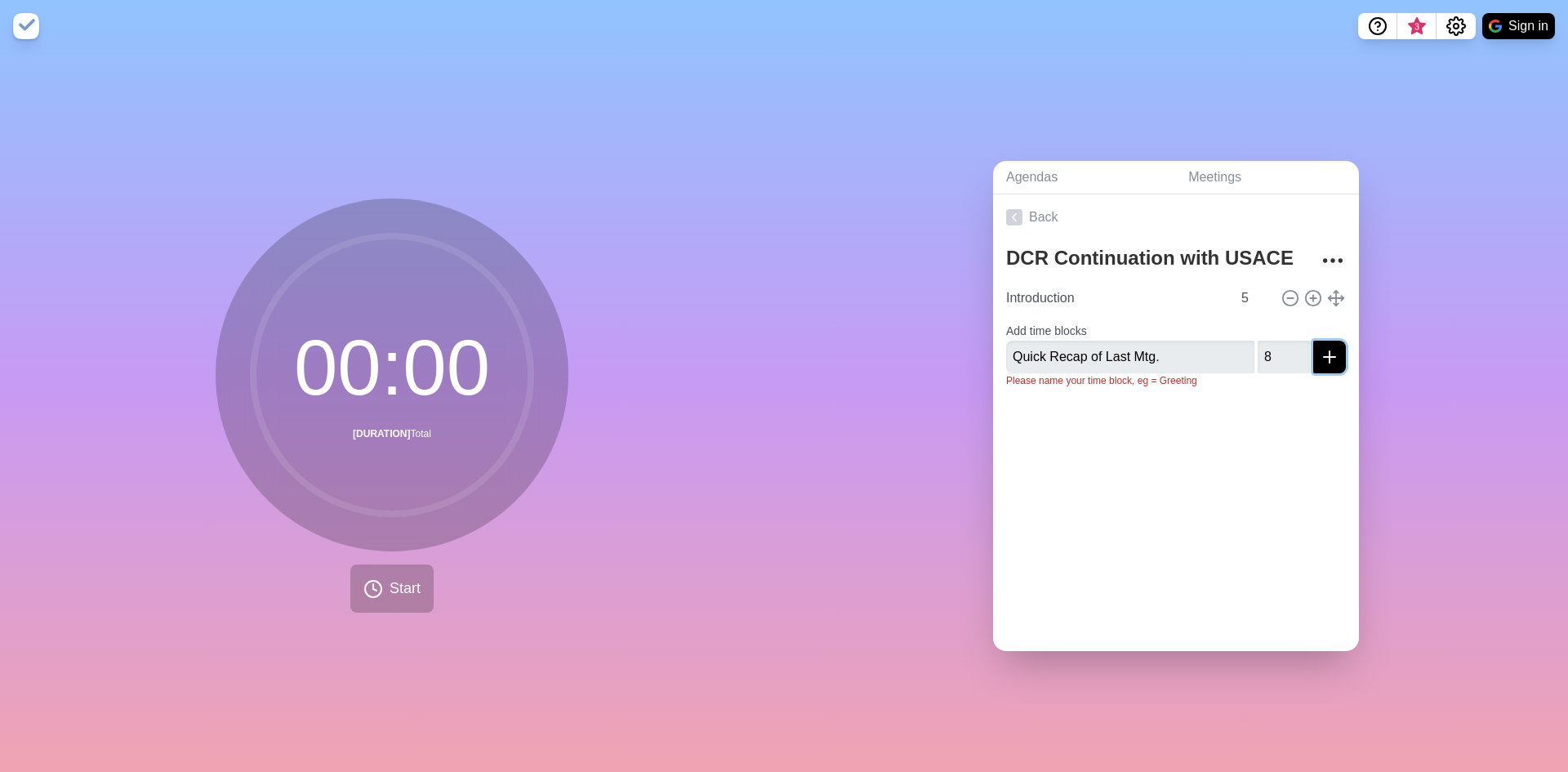 click 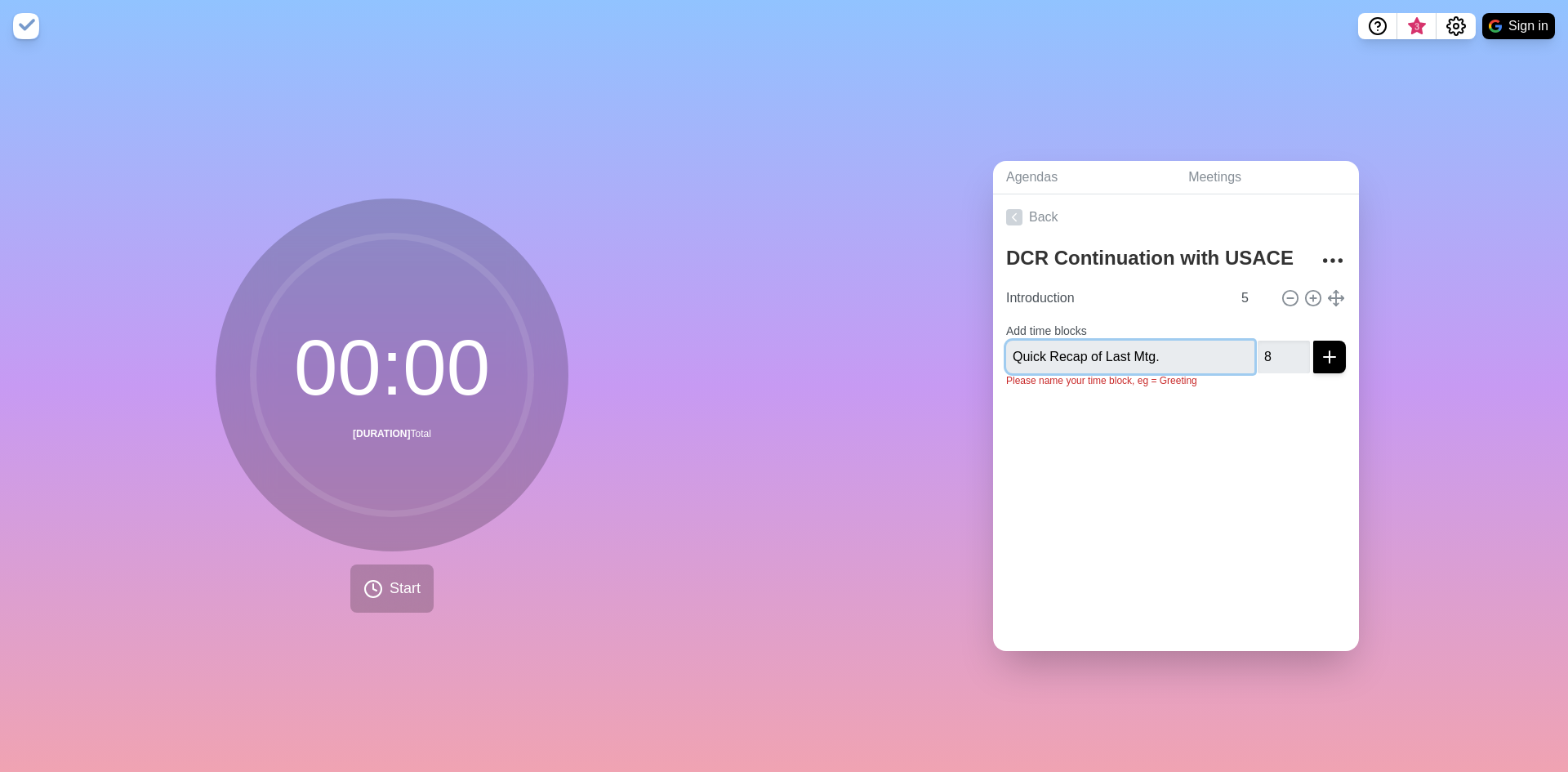 type 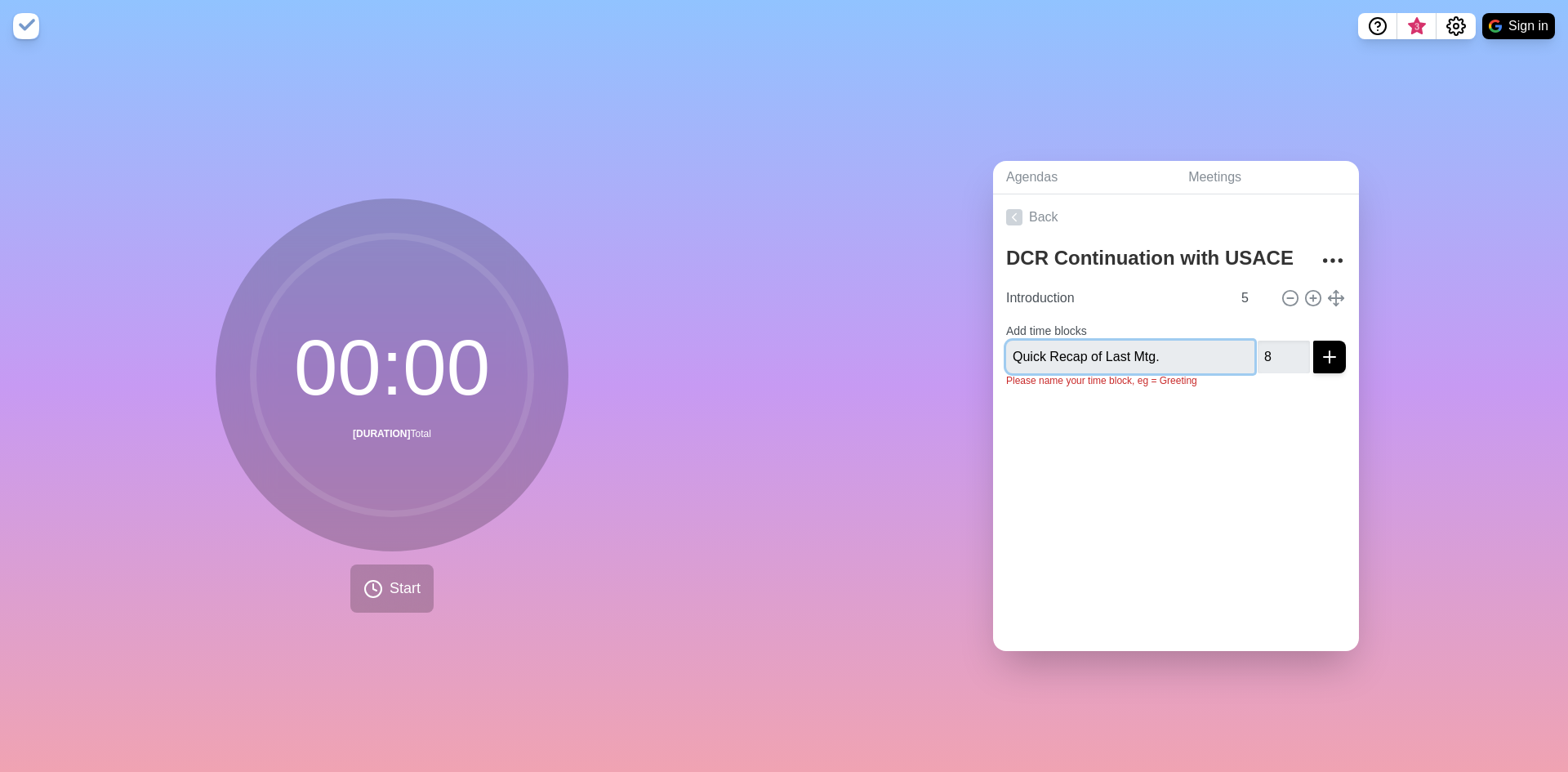 type 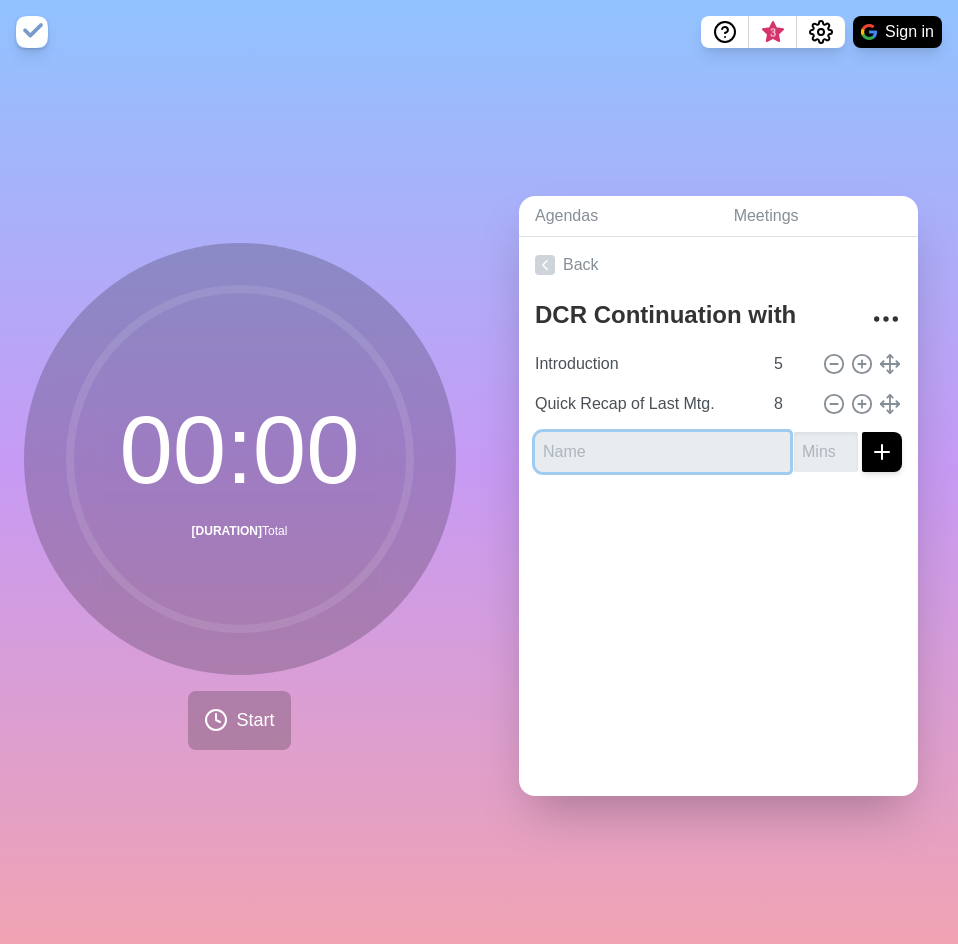 drag, startPoint x: 600, startPoint y: 445, endPoint x: 355, endPoint y: 589, distance: 284.18478 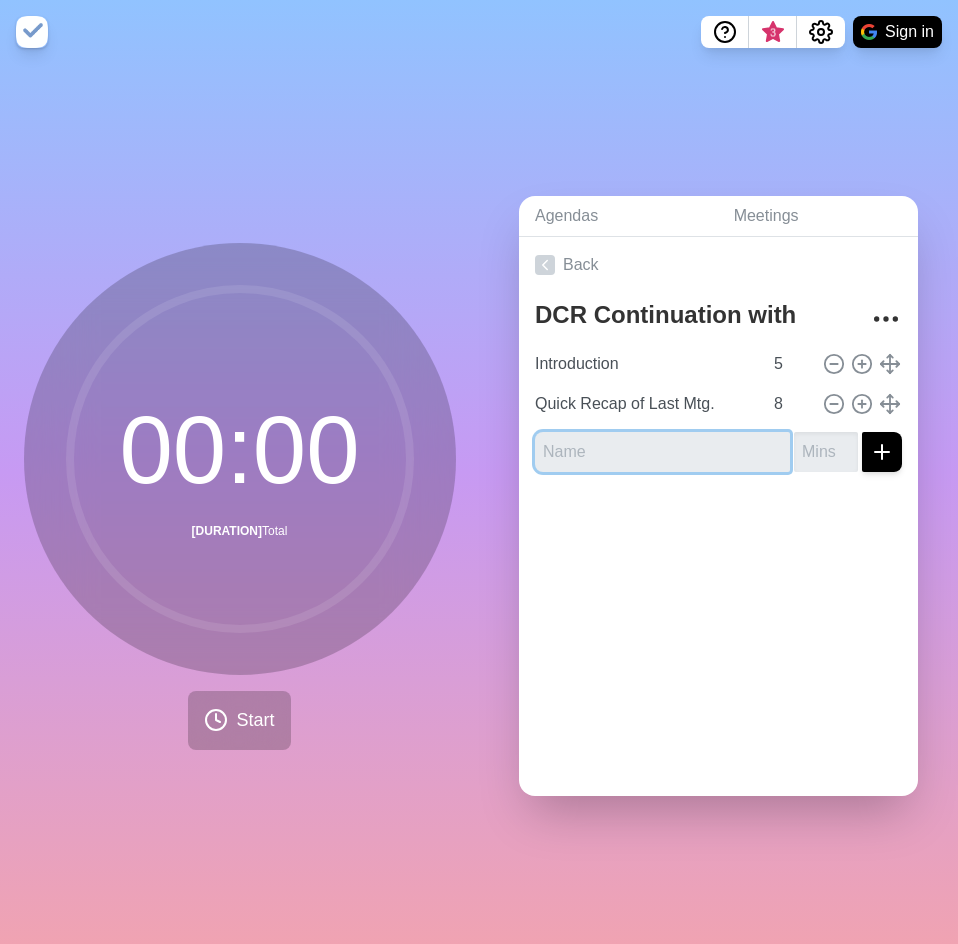 click at bounding box center (662, 452) 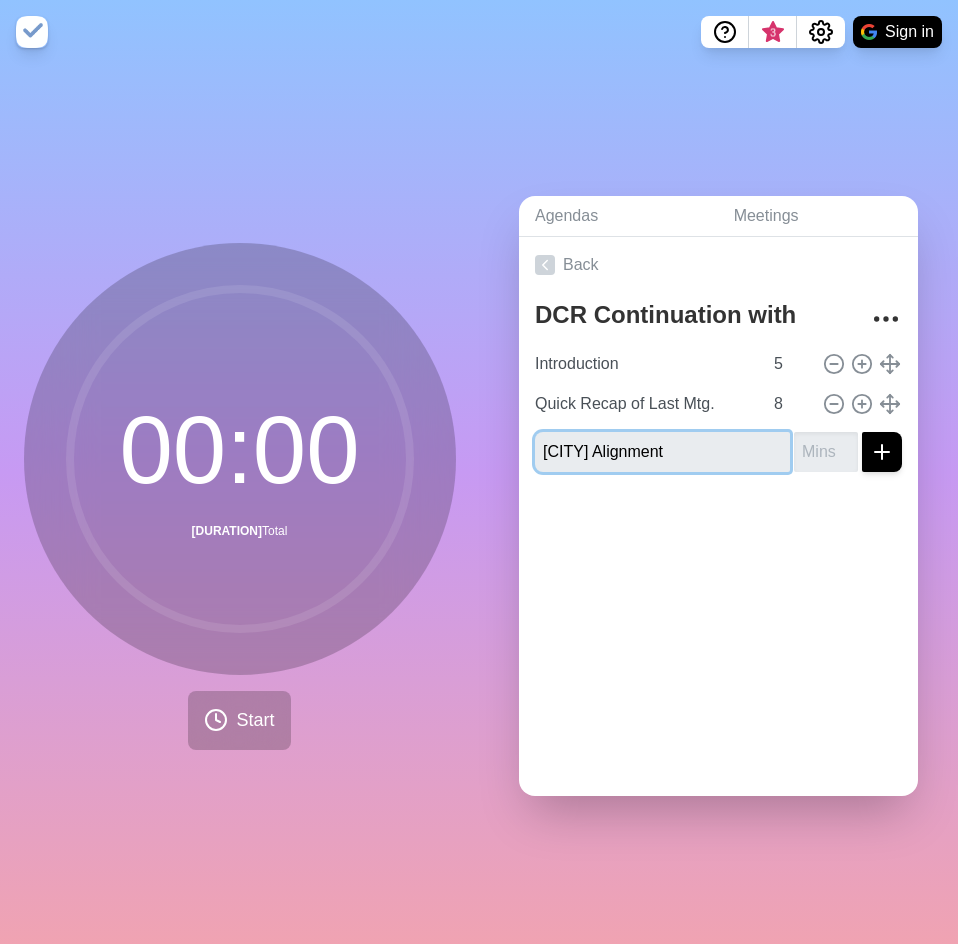 type on "[CITY] Alignment" 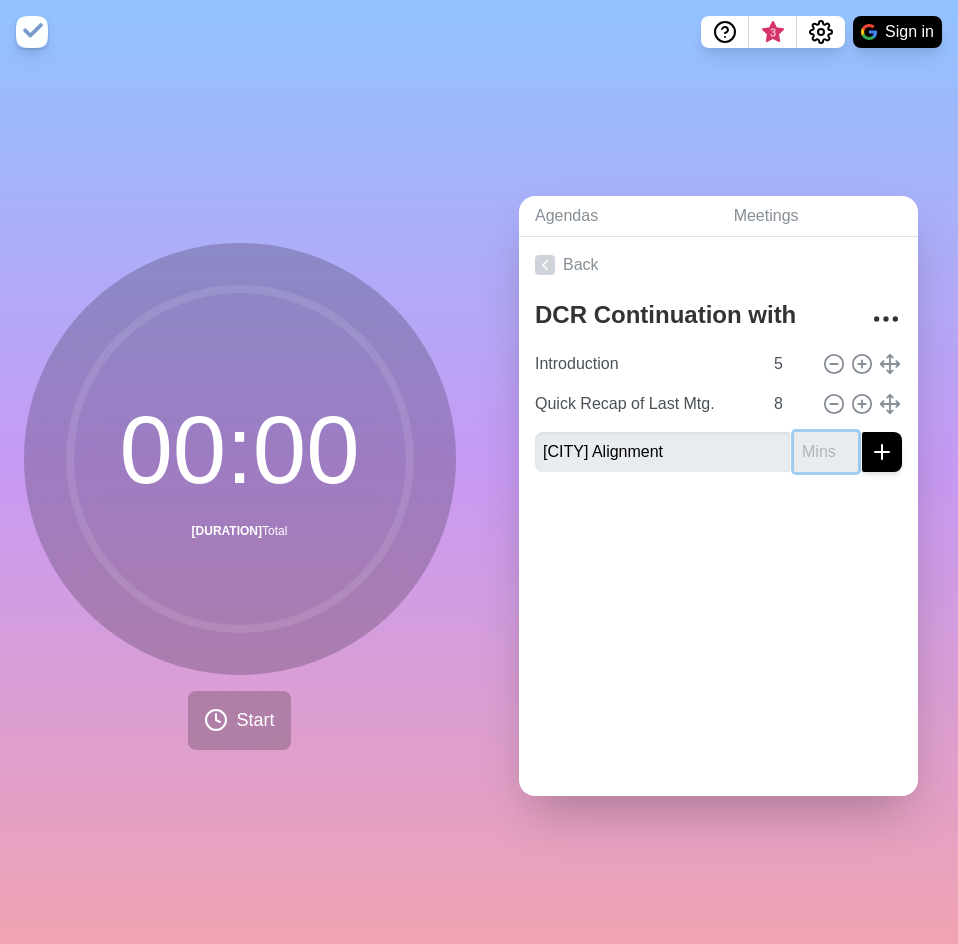 click at bounding box center [826, 452] 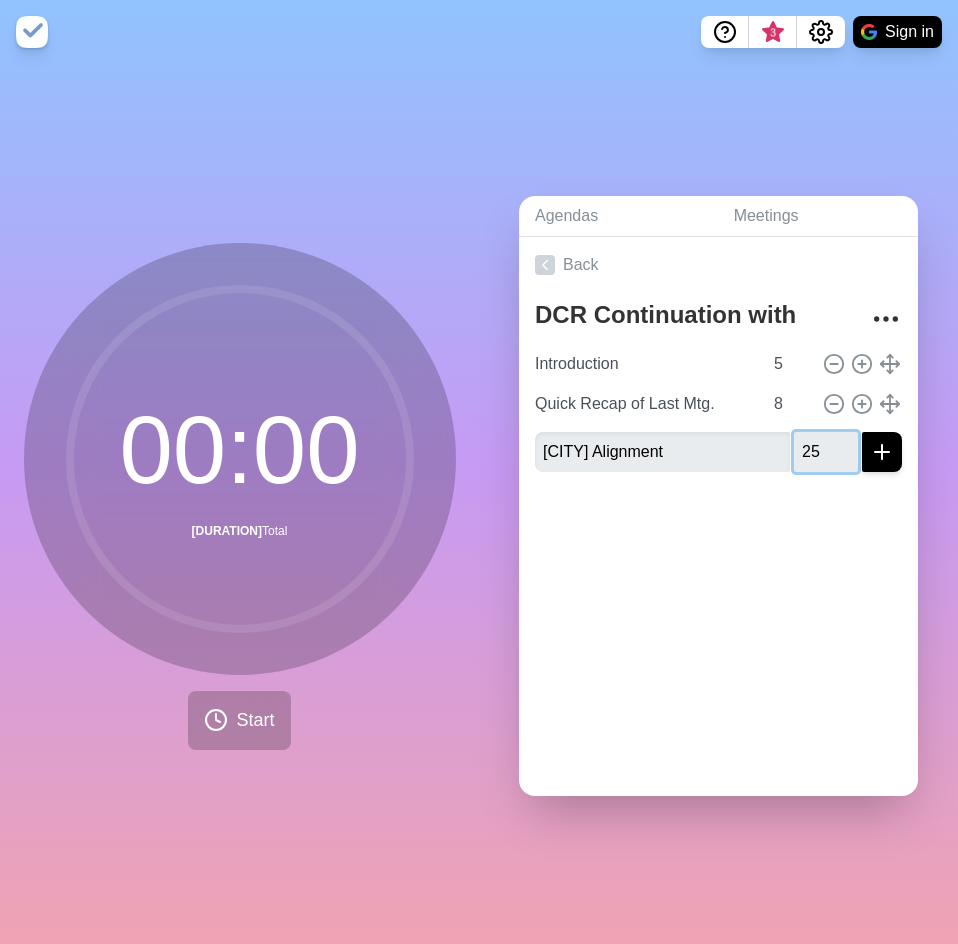 type on "25" 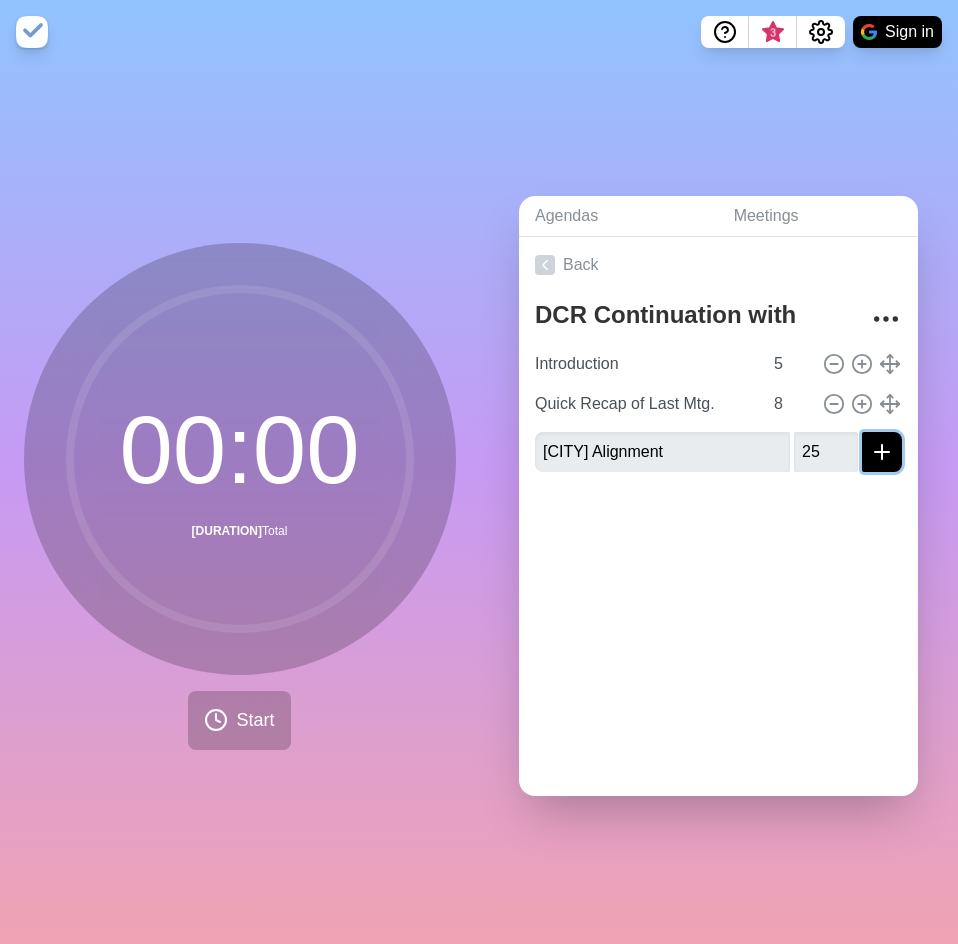 drag, startPoint x: 859, startPoint y: 451, endPoint x: 844, endPoint y: 439, distance: 19.209373 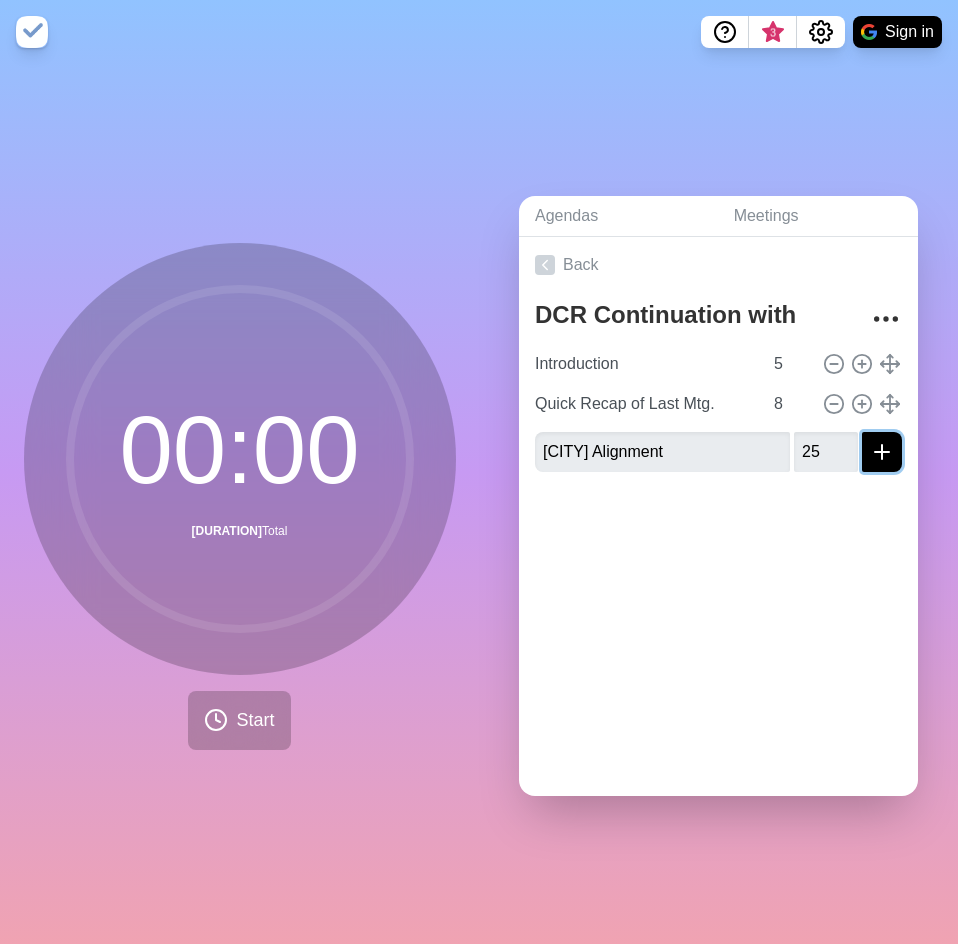 click 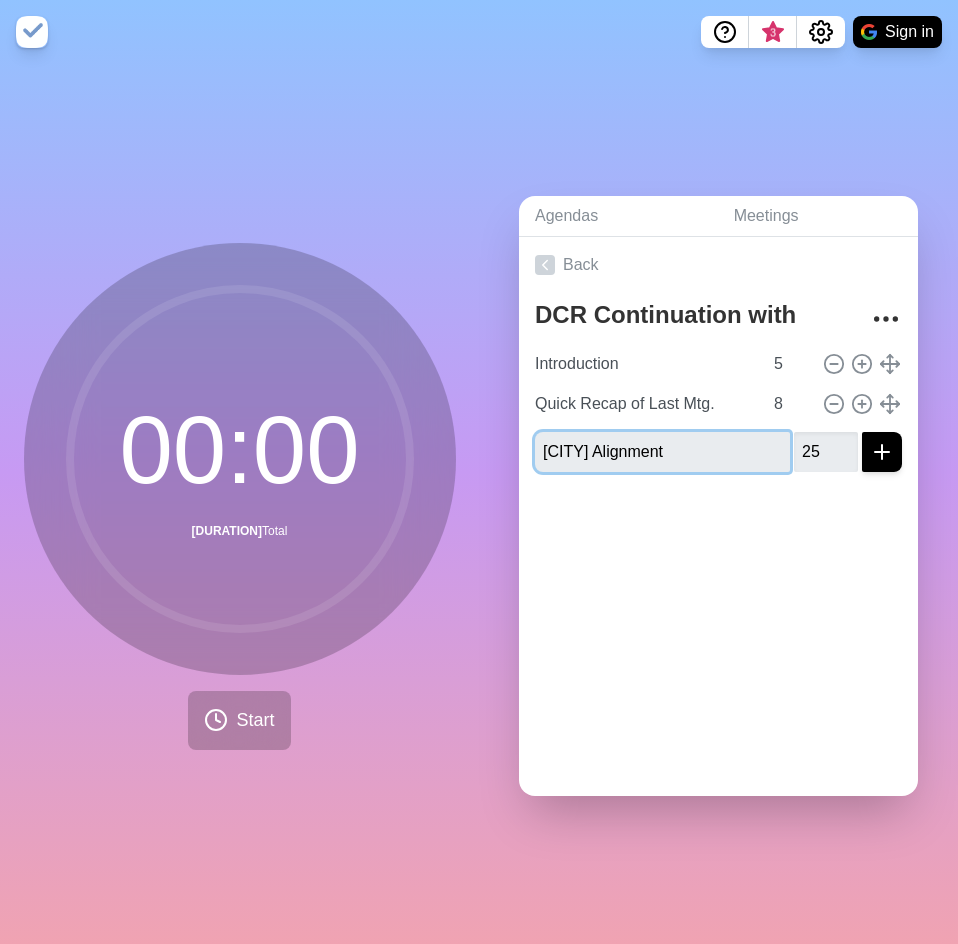type 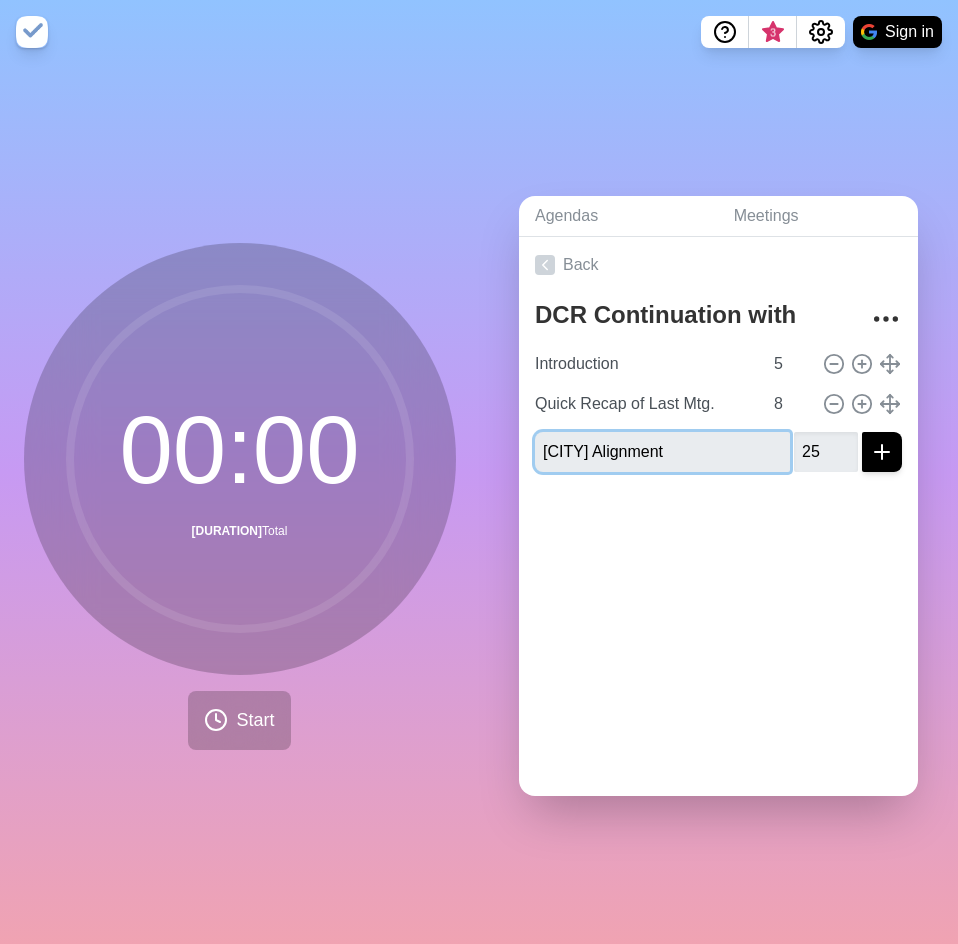 type 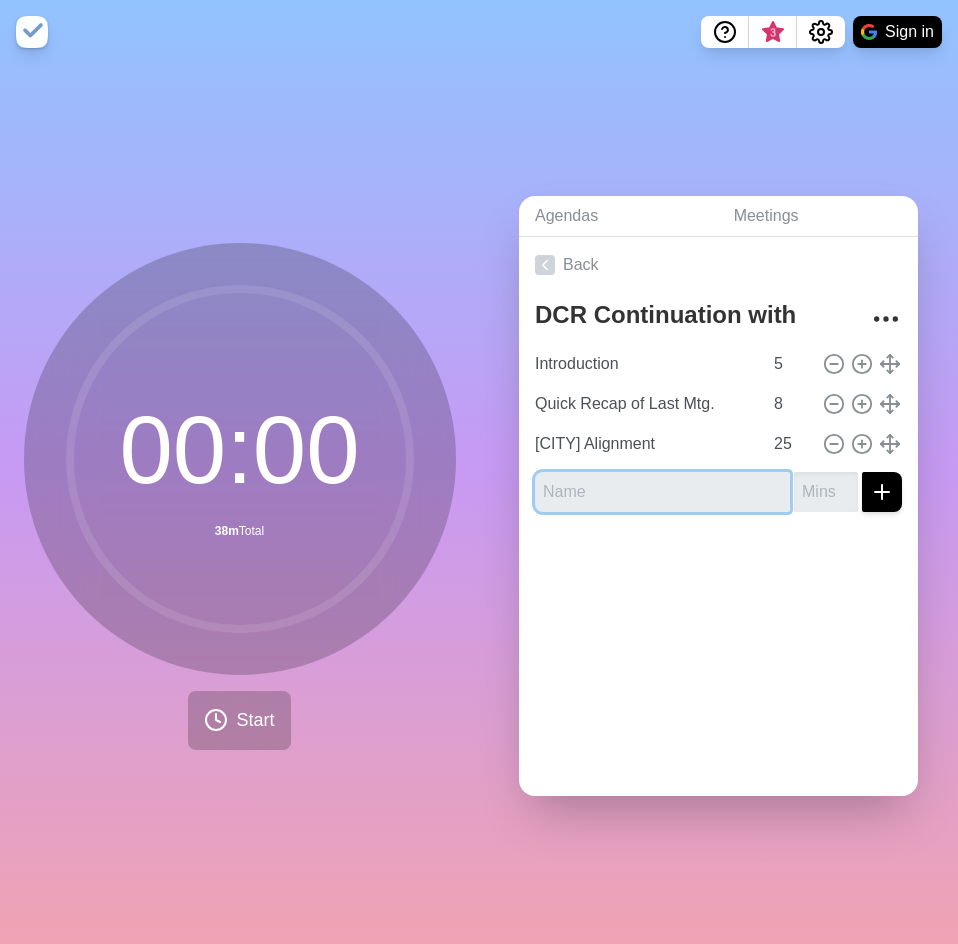 click at bounding box center [662, 492] 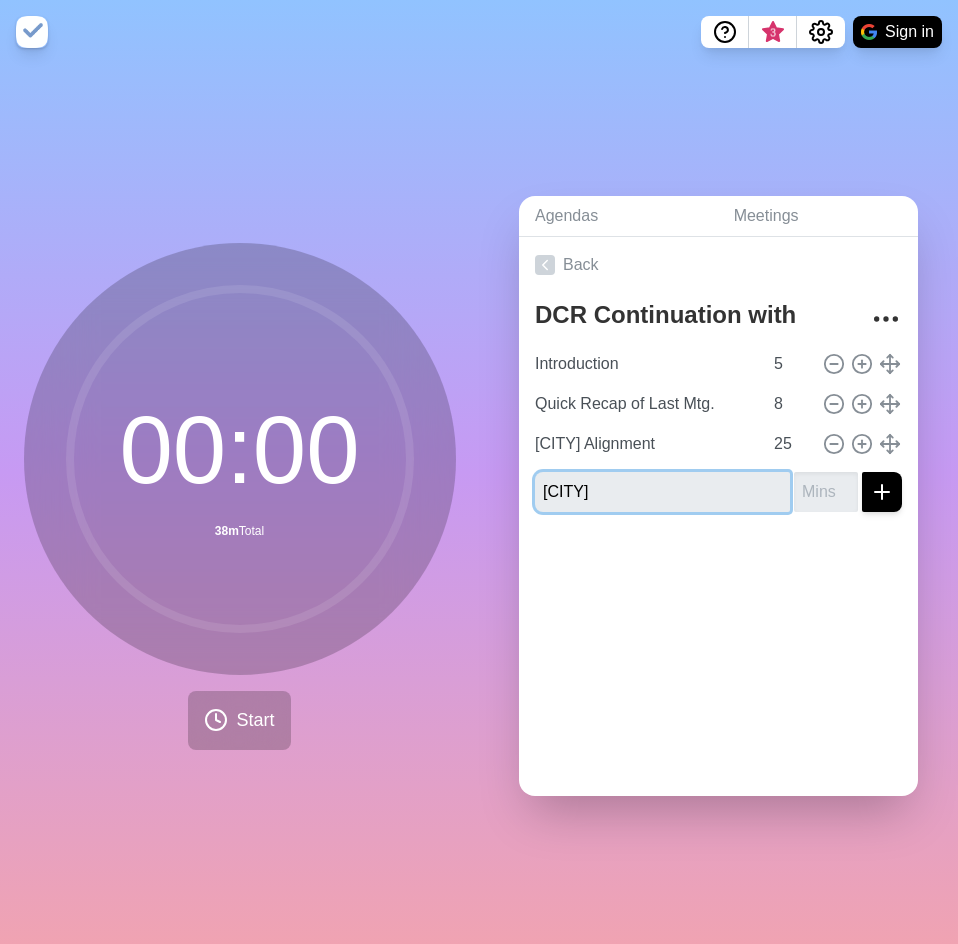 type on "[CITY]" 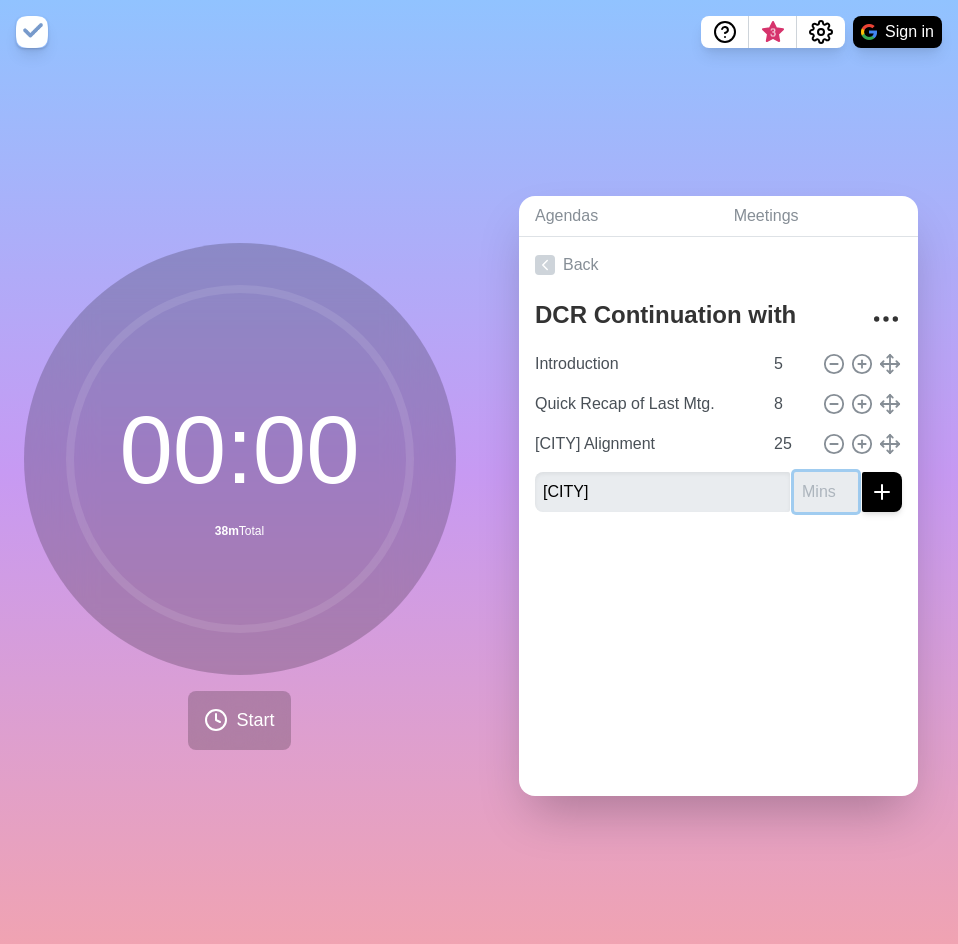 click on "[NUMBER]" at bounding box center [826, 492] 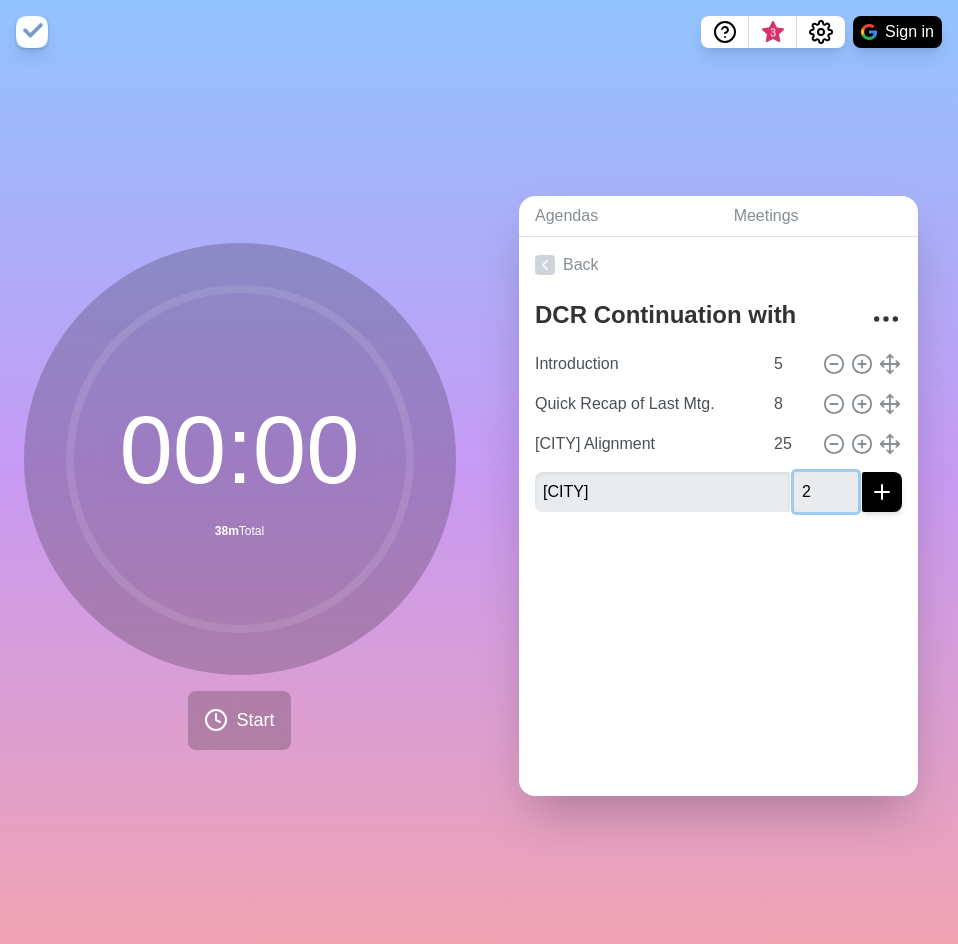 click on "2" at bounding box center [826, 492] 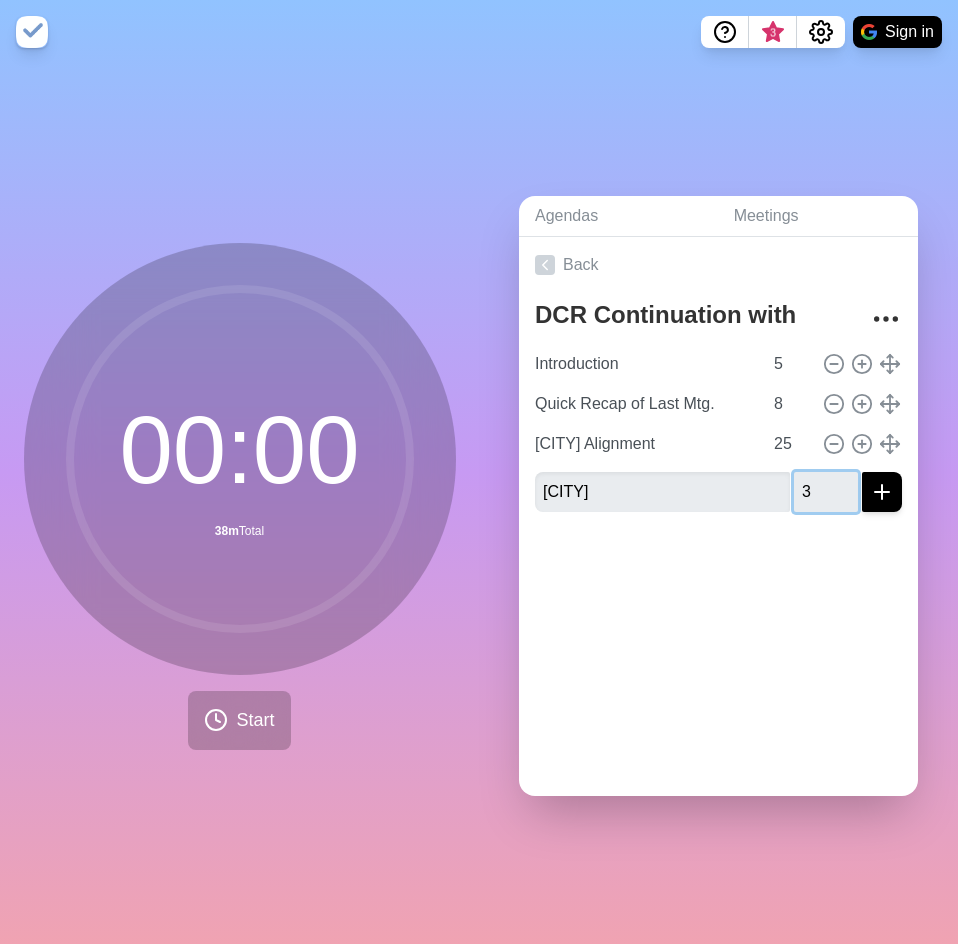click on "3" at bounding box center (826, 492) 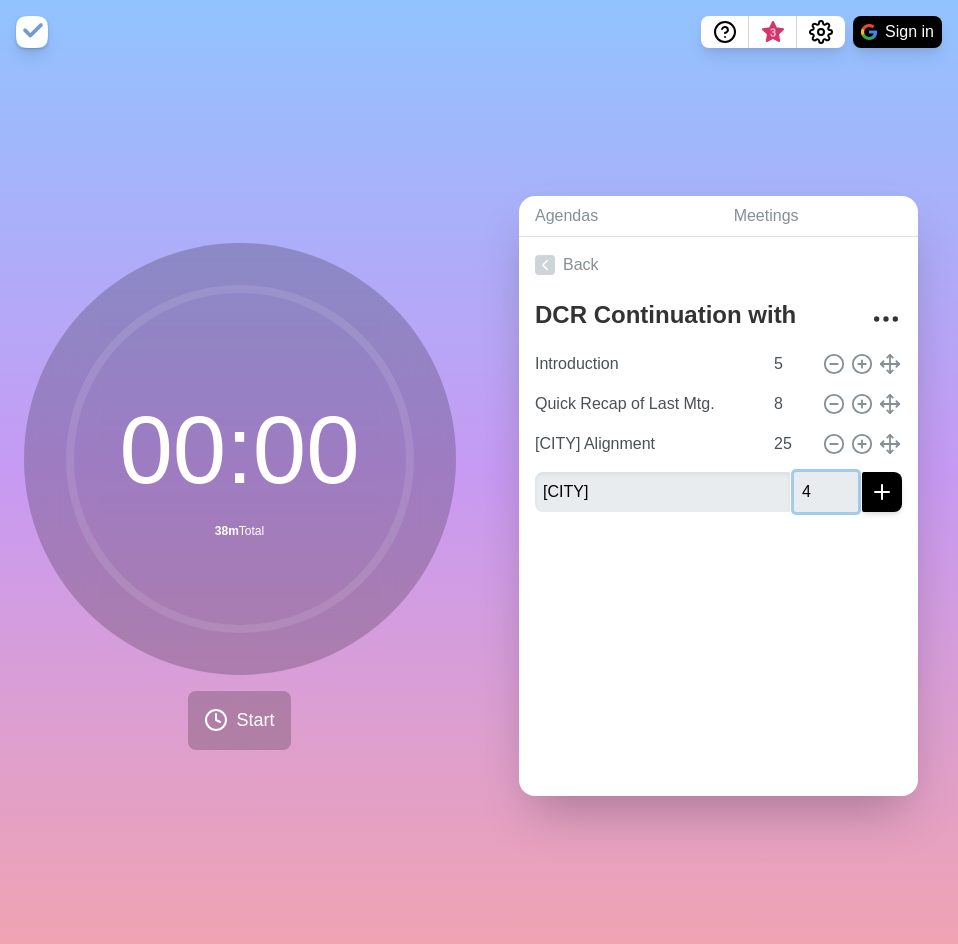 click on "4" at bounding box center (826, 492) 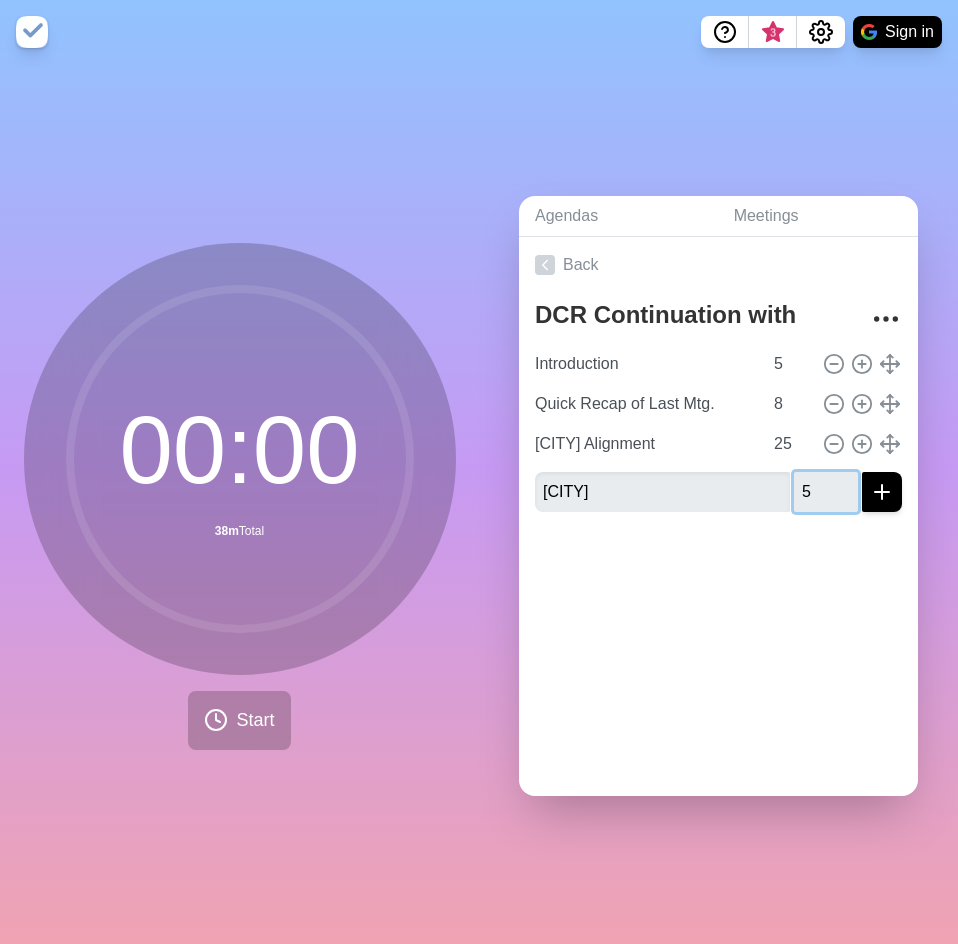 type on "5" 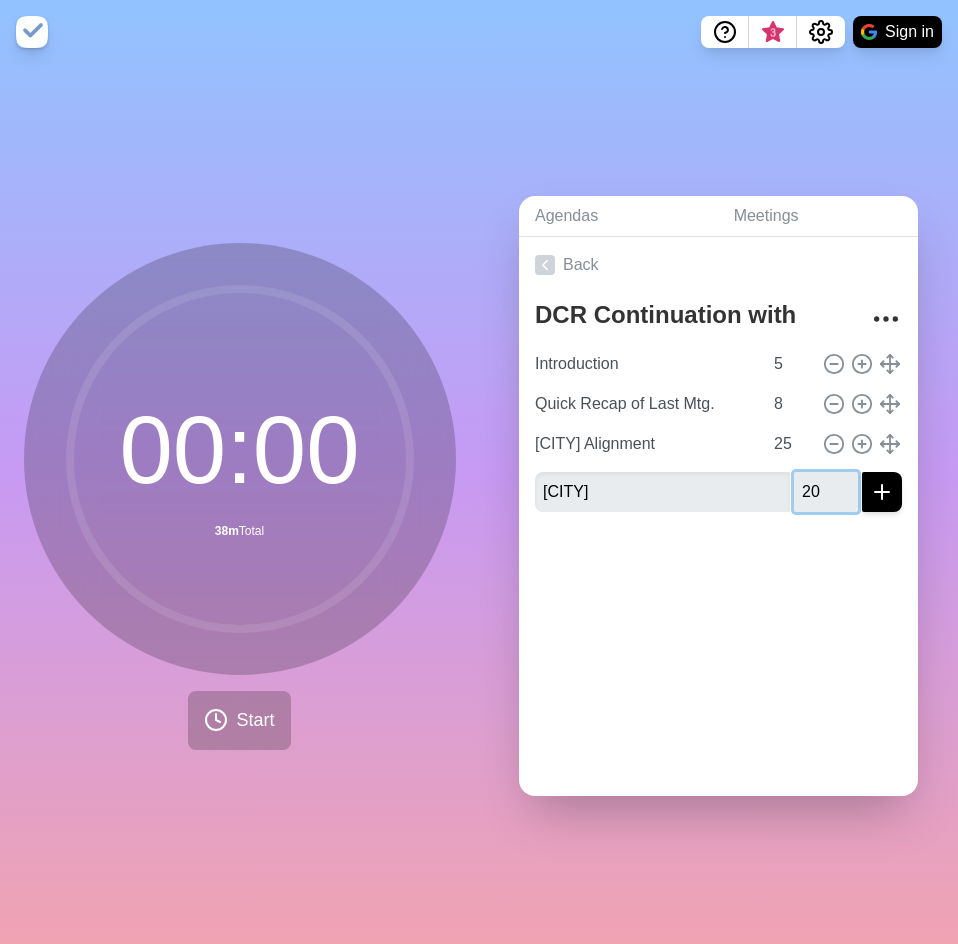 type on "20" 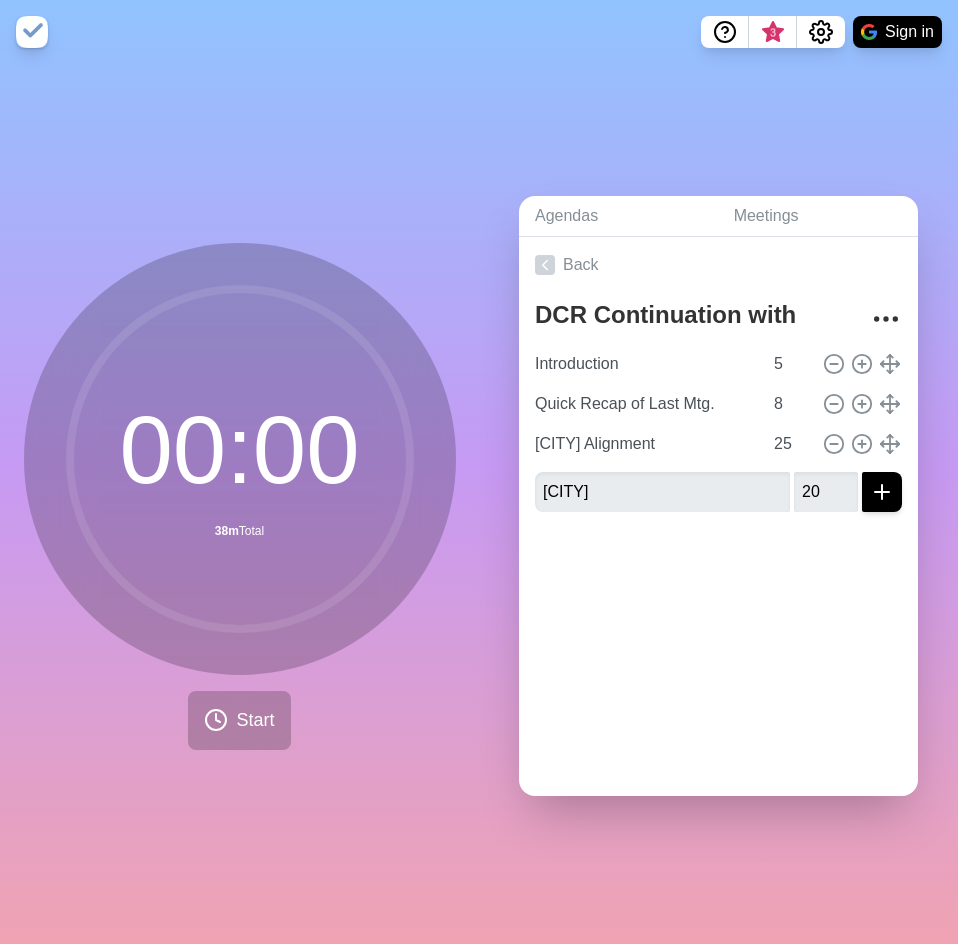 click on "Back     DCR Continuation with USACE           Introduction   [NUMBER]       Quick Recap of Last Mtg.   [NUMBER]       [CITY]   [NUMBER]             [CITY]   [NUMBER]" at bounding box center (718, 516) 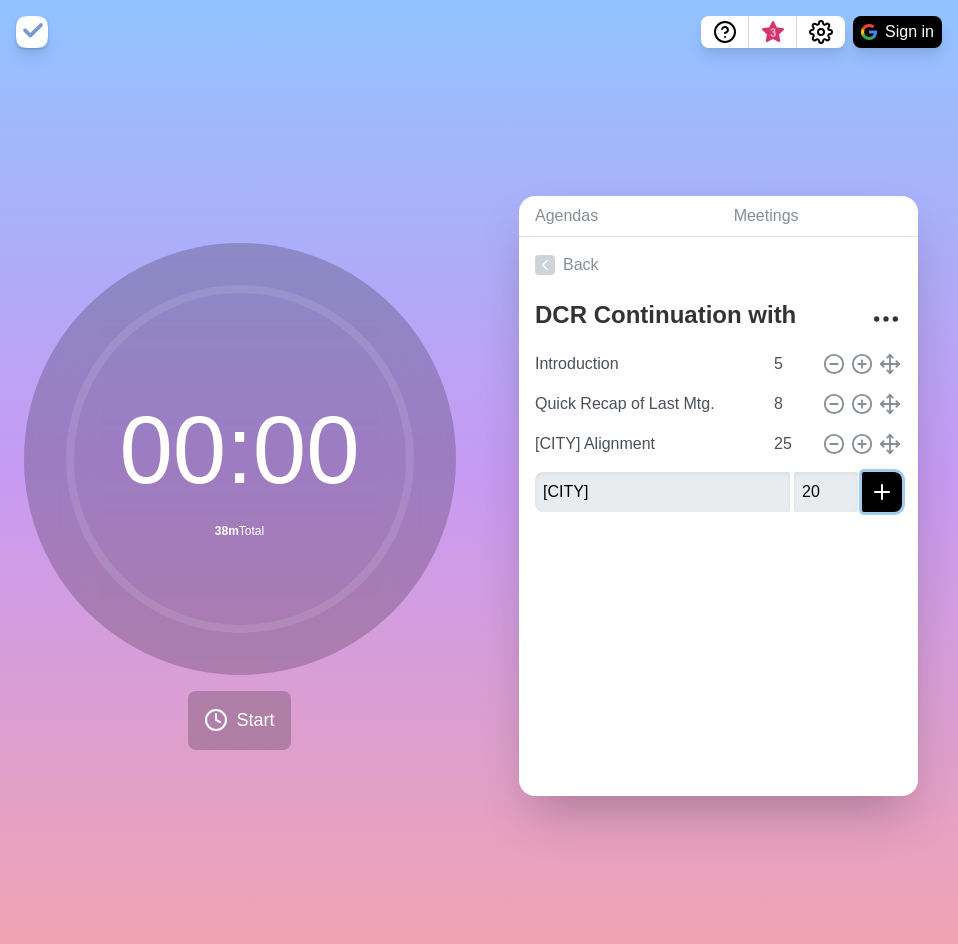 click 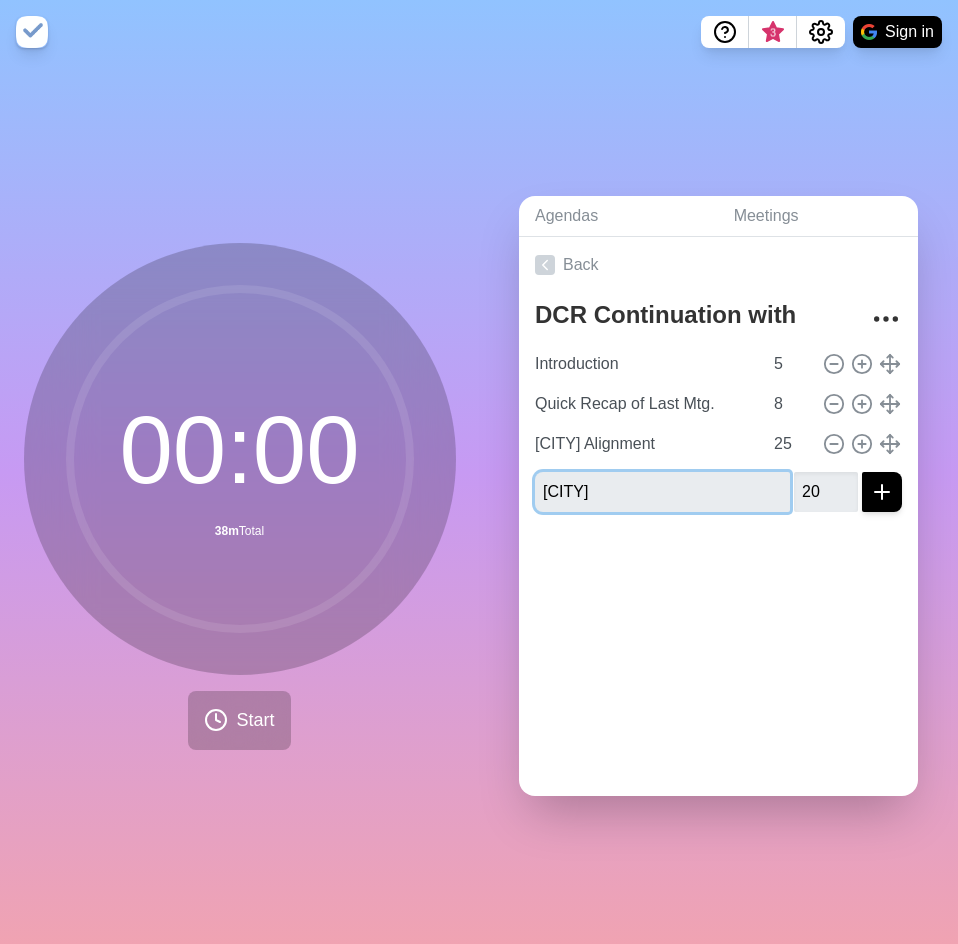 type 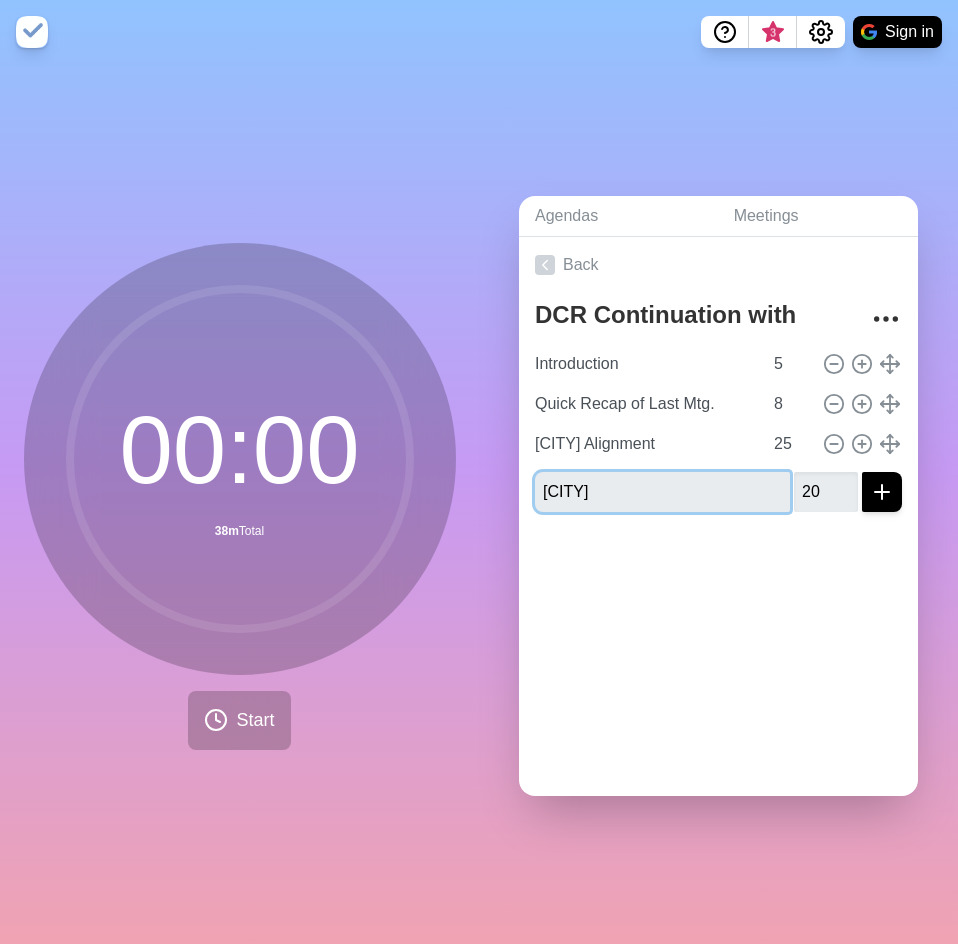 type 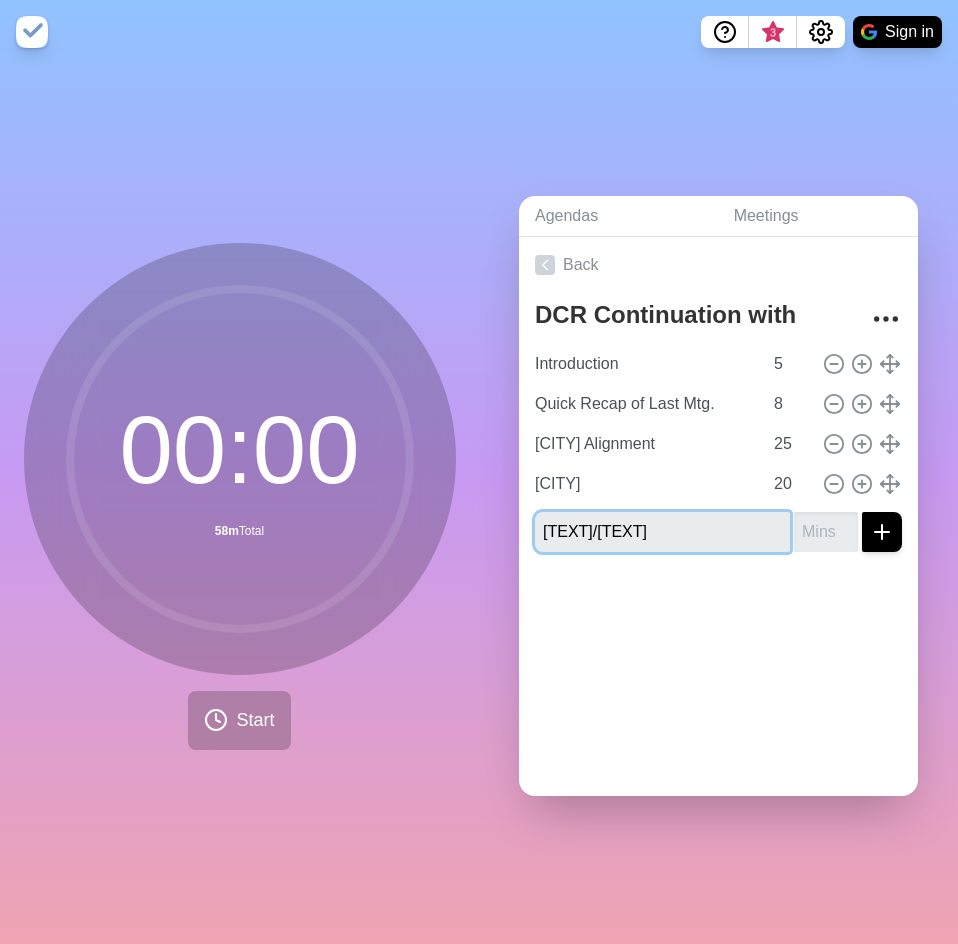 type on "[TEXT]/[TEXT]" 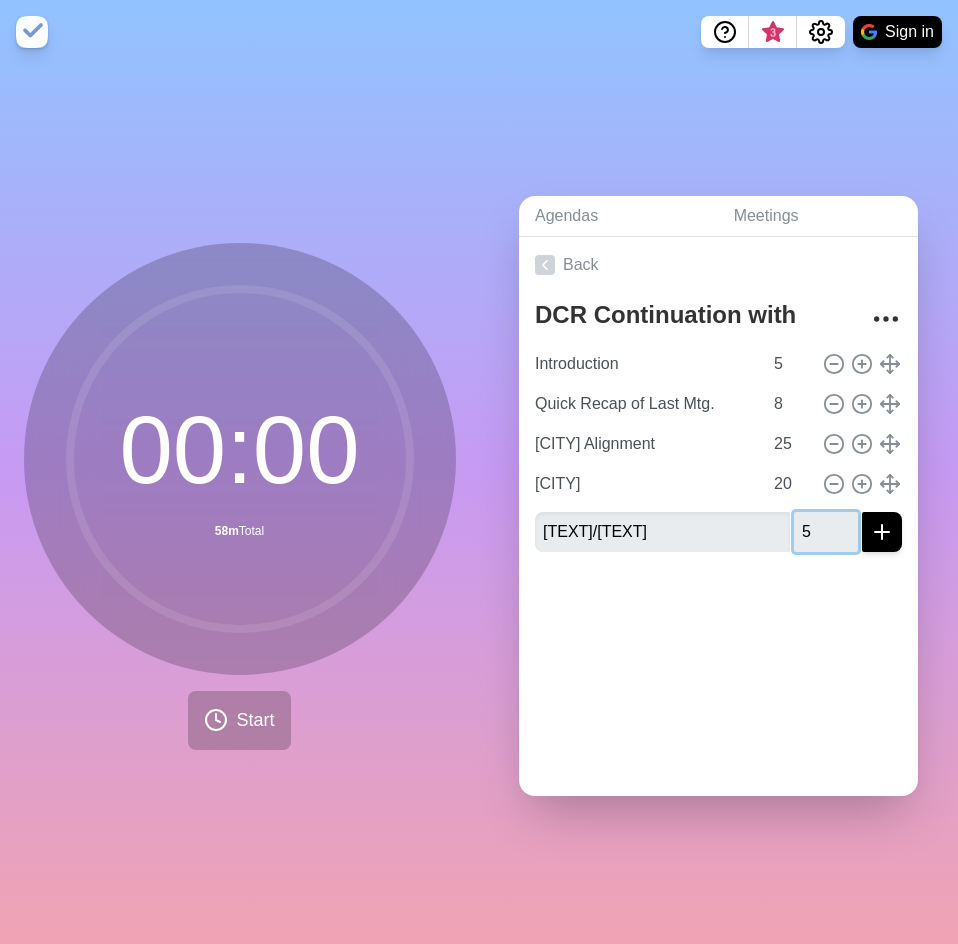 type on "5" 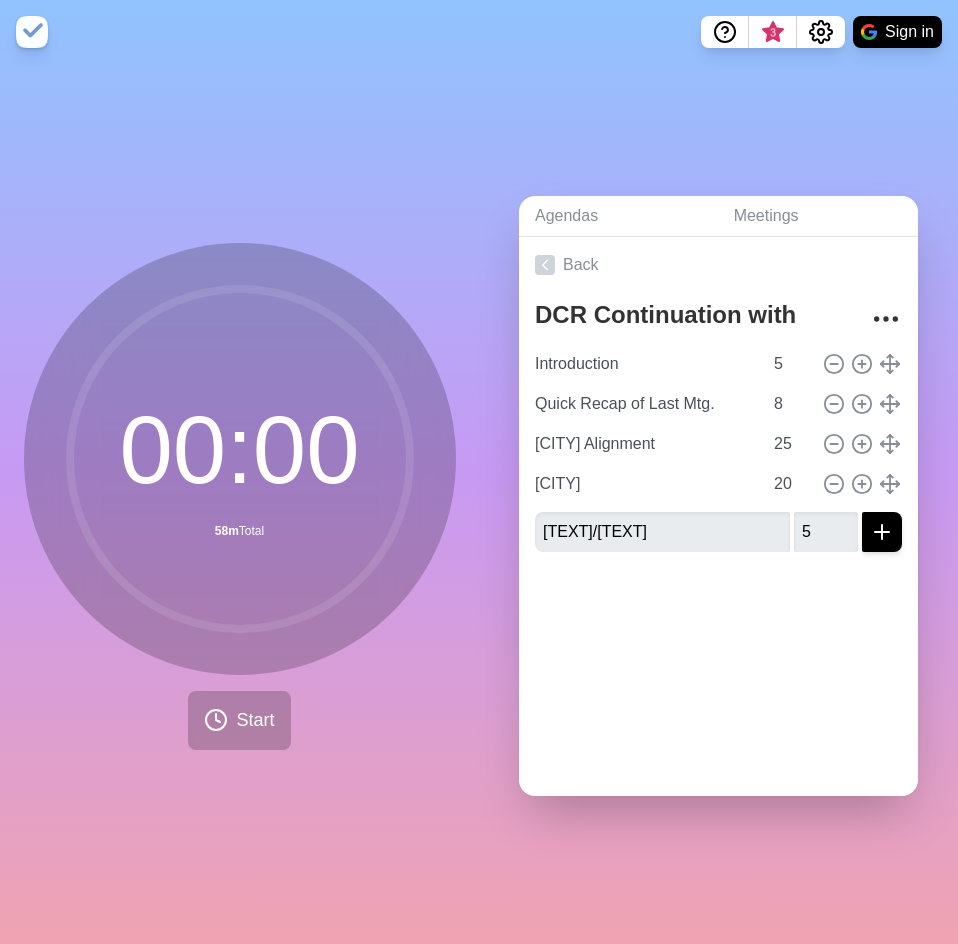click 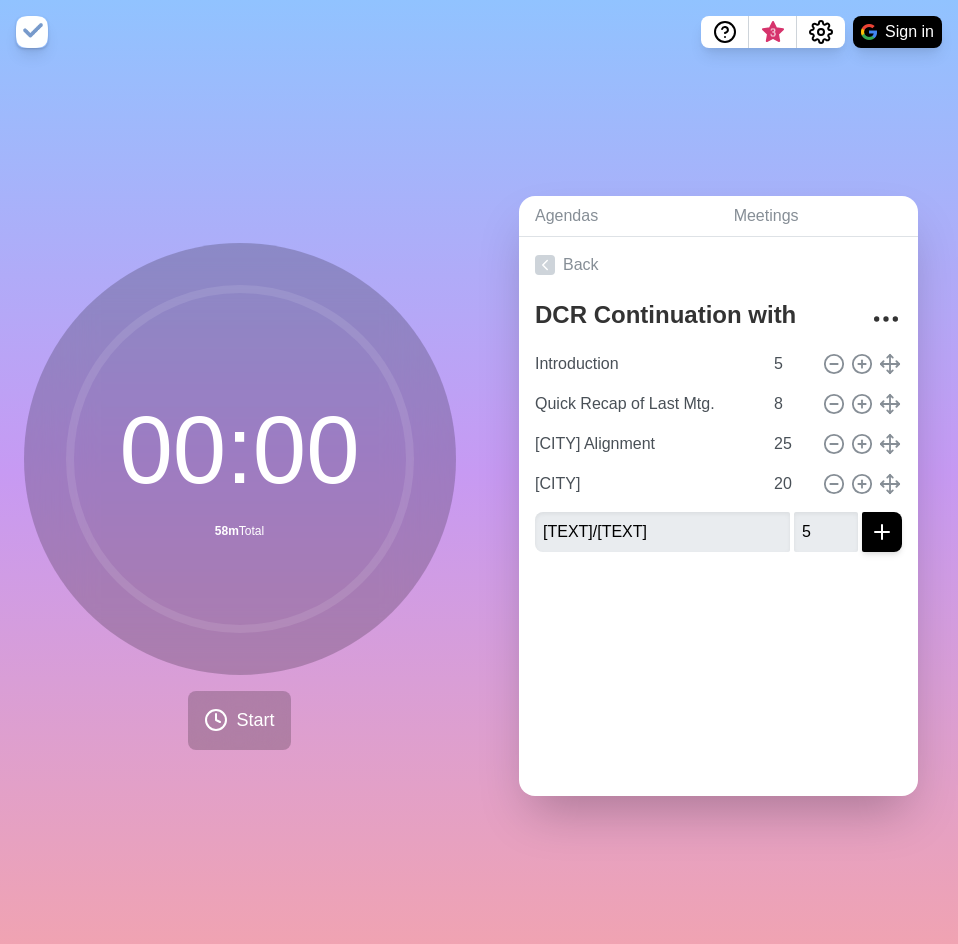 click 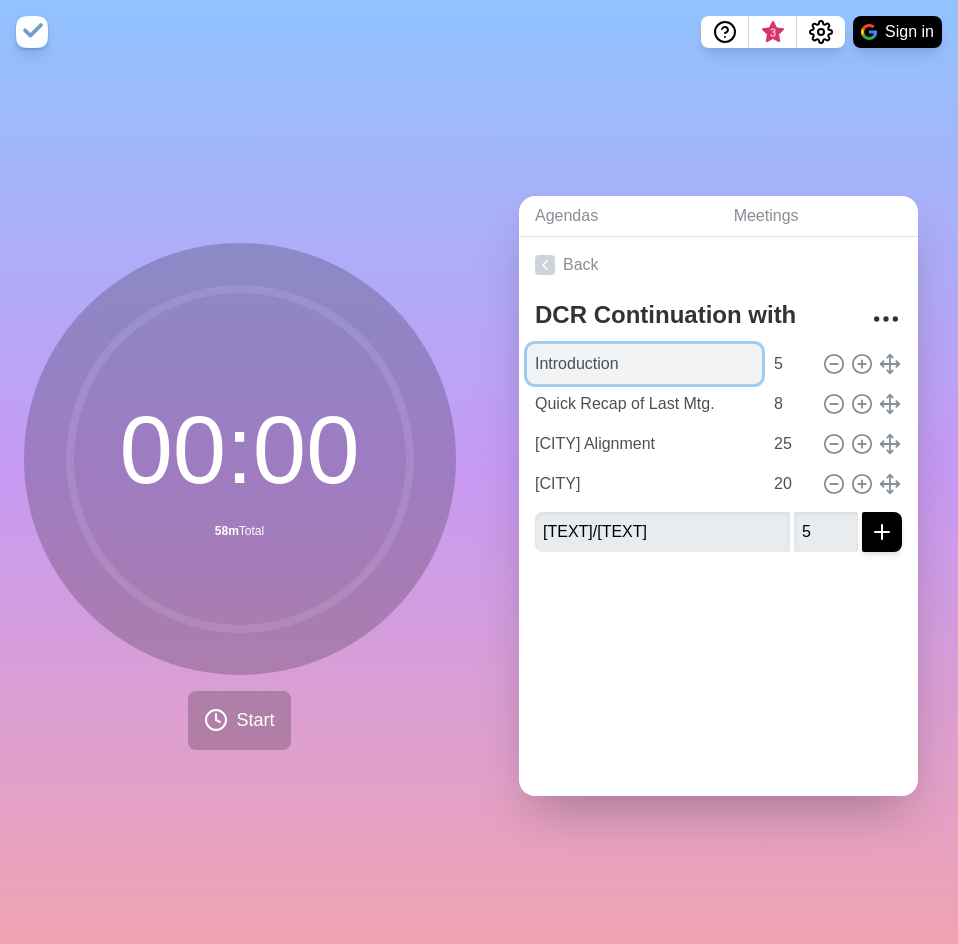 click on "Introduction" at bounding box center [644, 364] 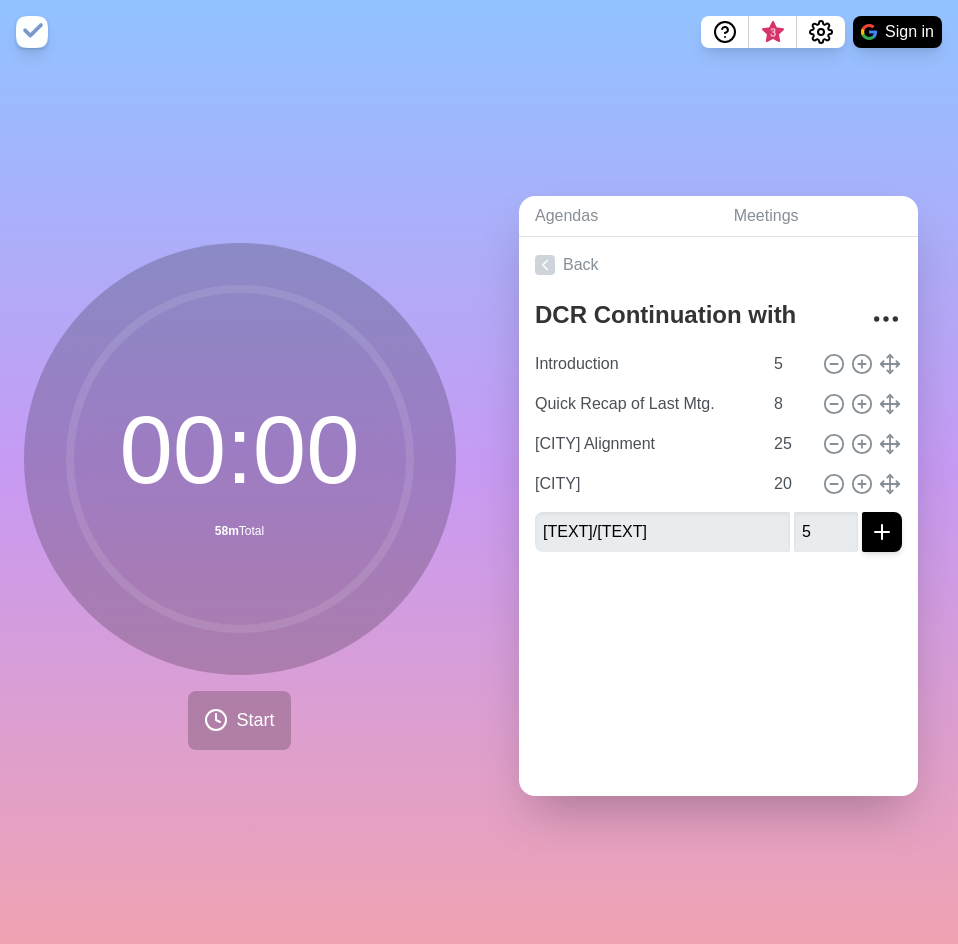 drag, startPoint x: 674, startPoint y: 720, endPoint x: 831, endPoint y: 582, distance: 209.0287 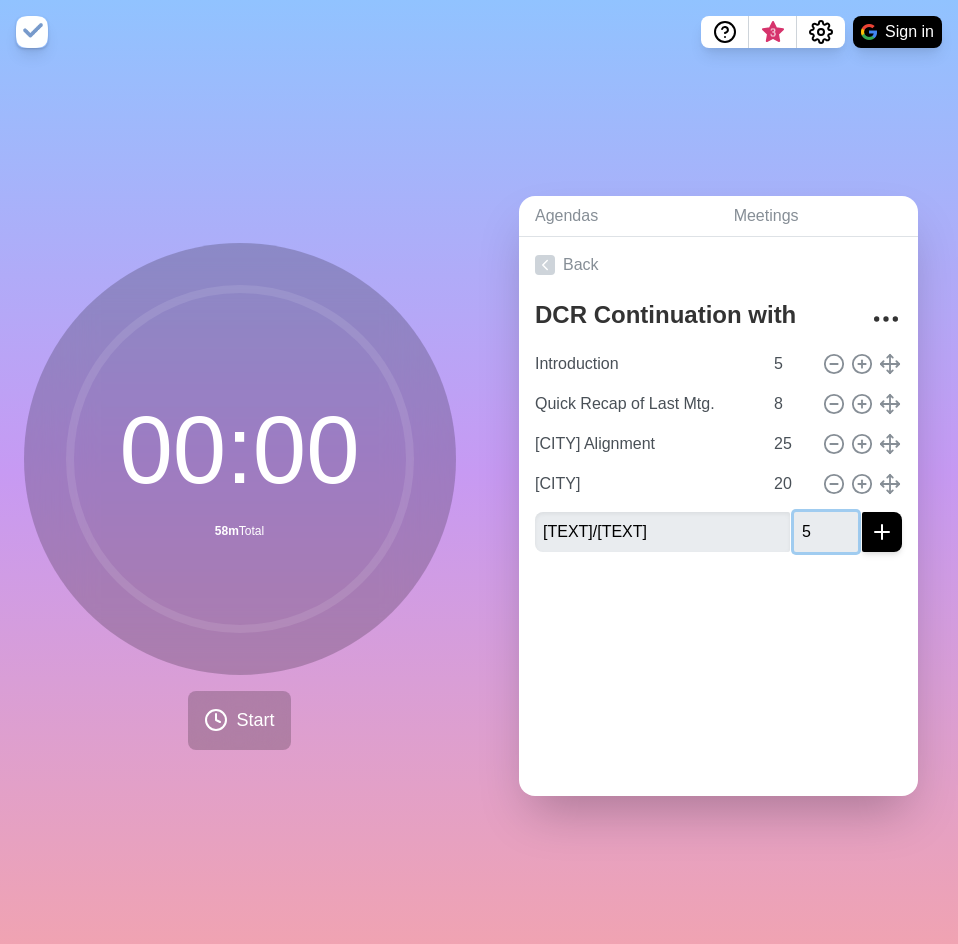 click on "5" at bounding box center [826, 532] 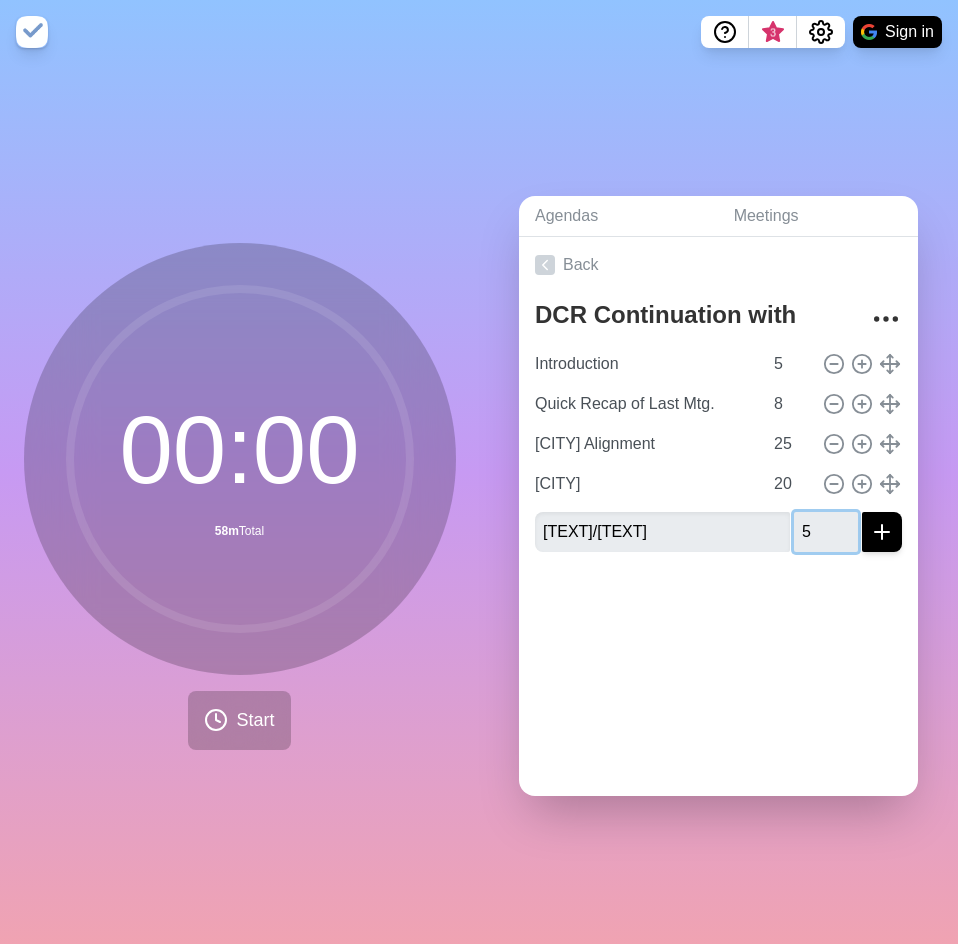 click at bounding box center [882, 532] 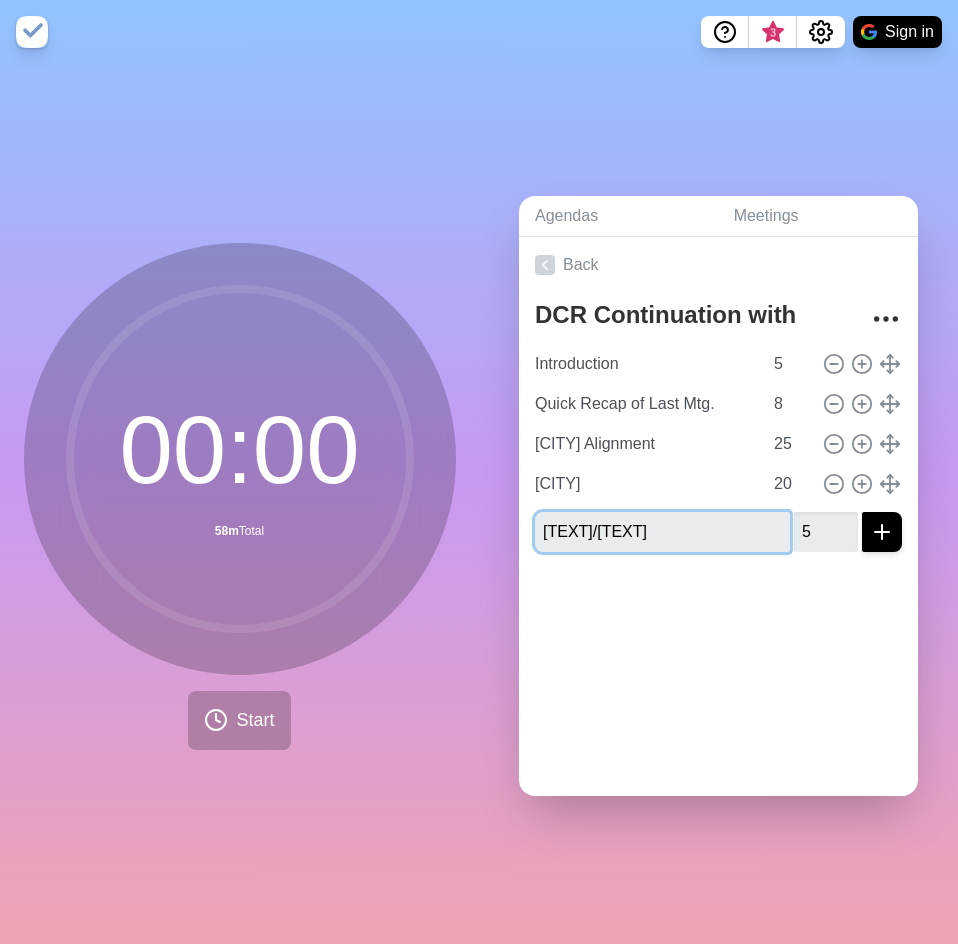 type 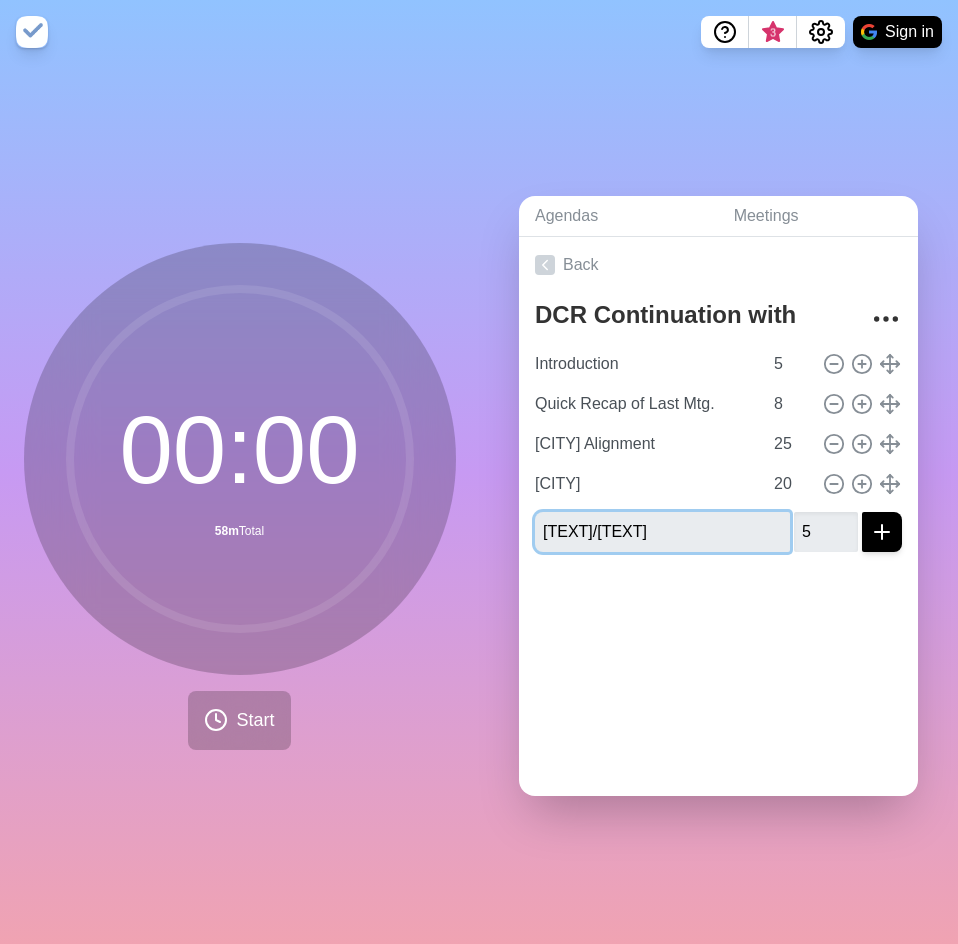 type 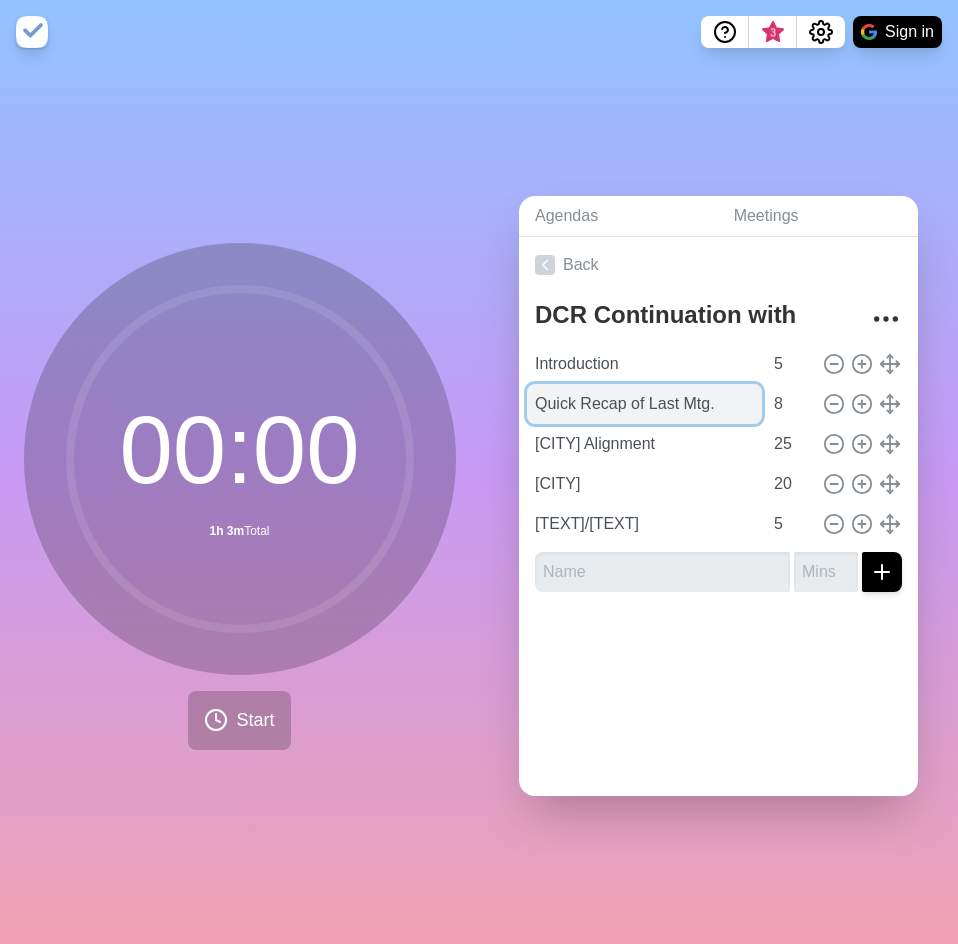 click on "Quick Recap of Last Mtg." at bounding box center (644, 404) 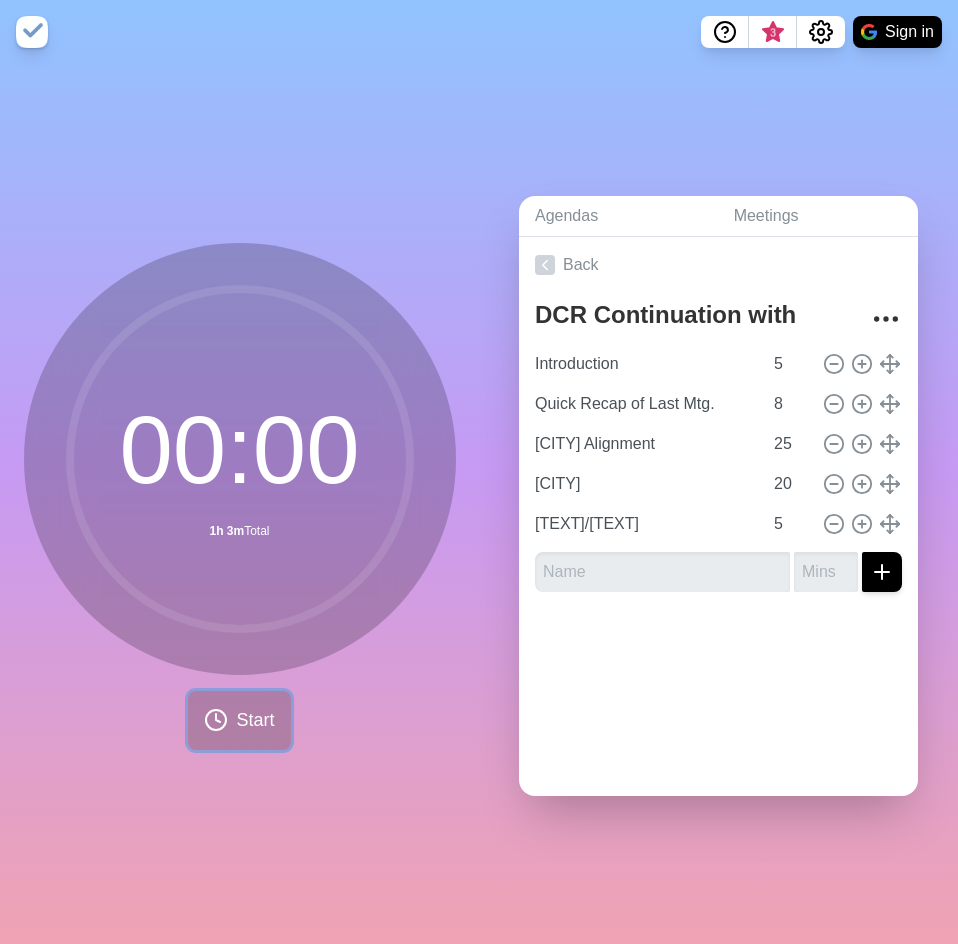 click on "Start" at bounding box center [255, 720] 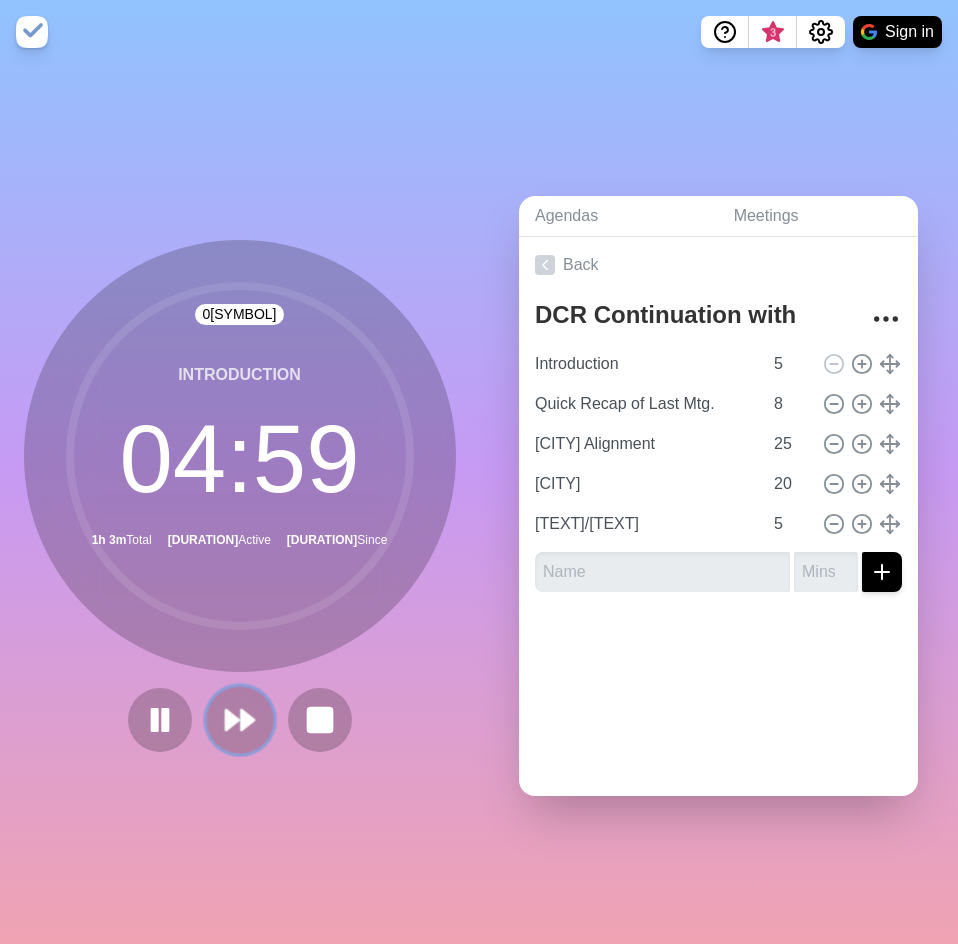 click 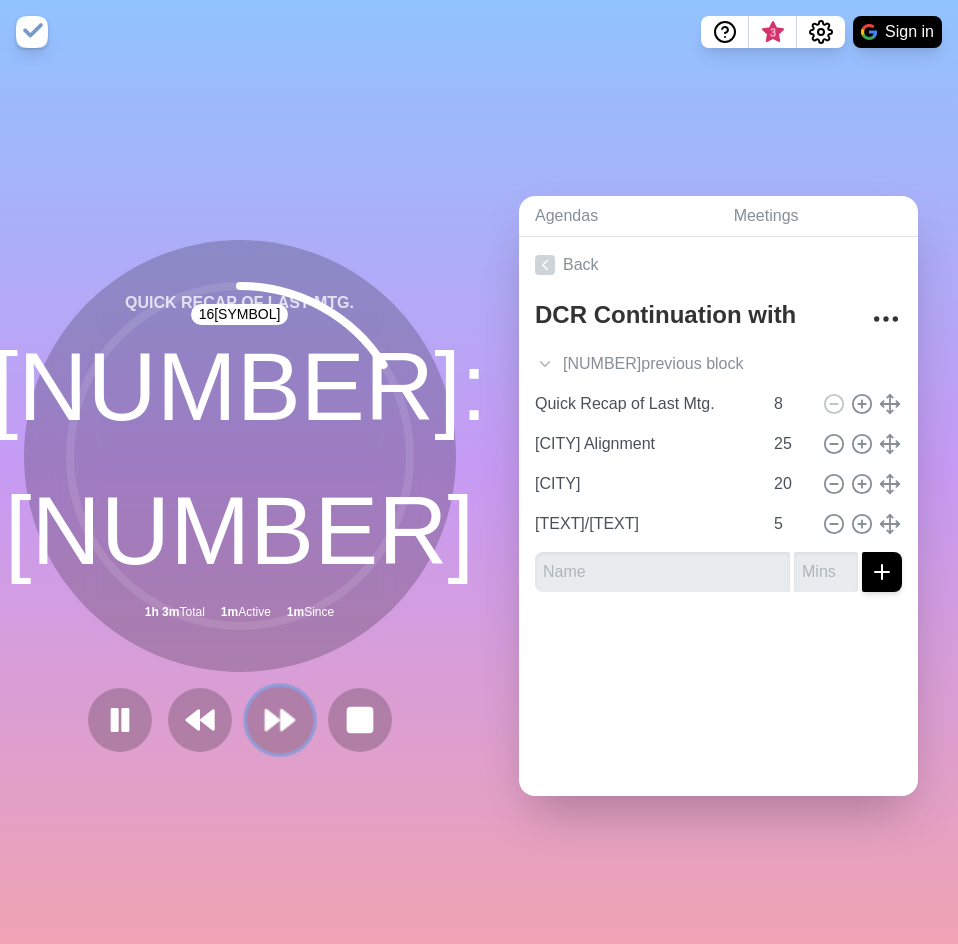 click 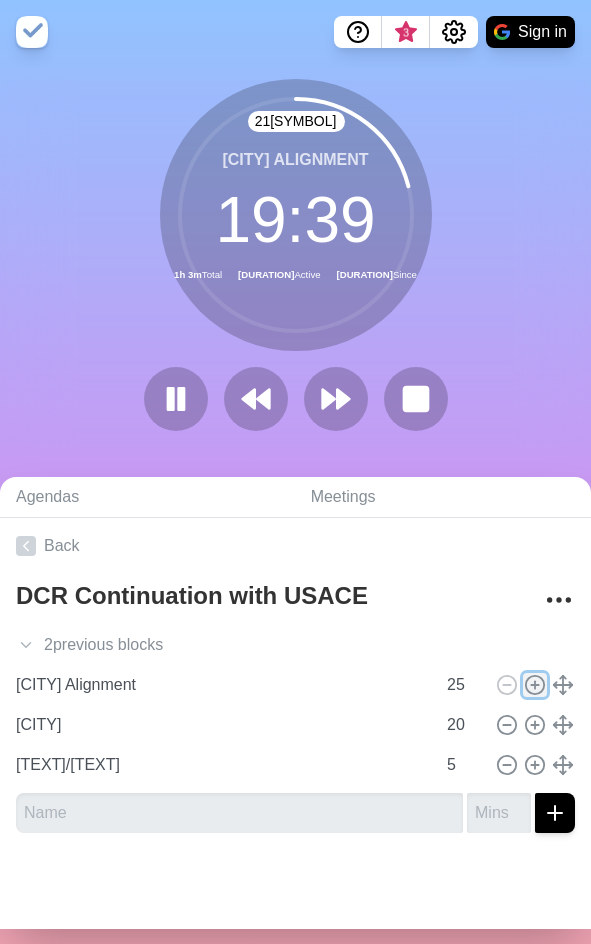 click 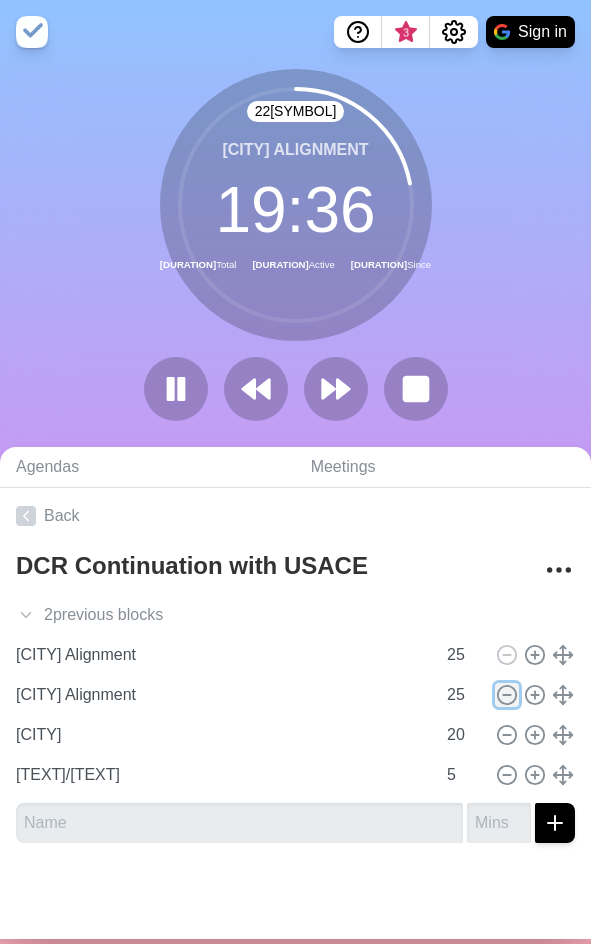 click 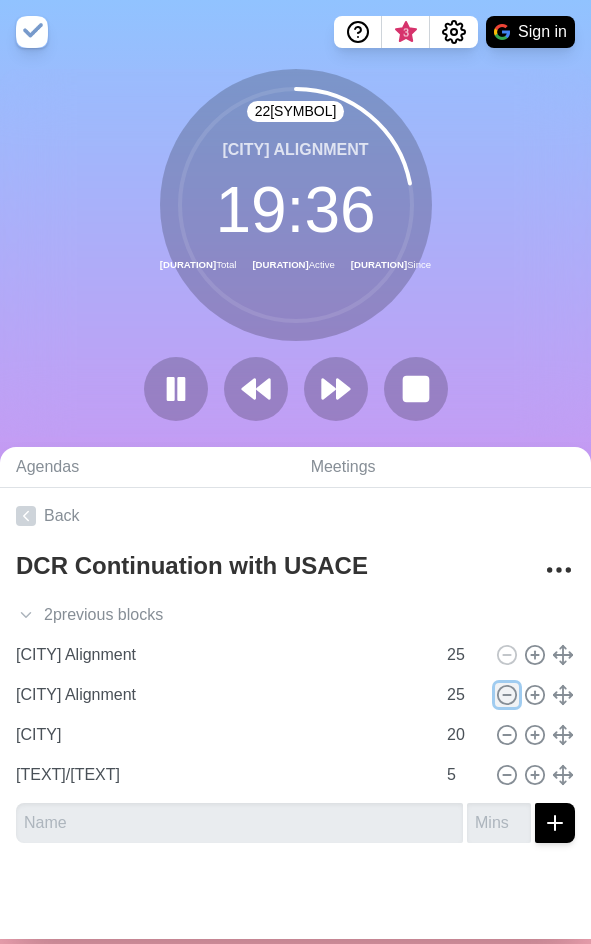 type on "[TEXT]/[TEXT]" 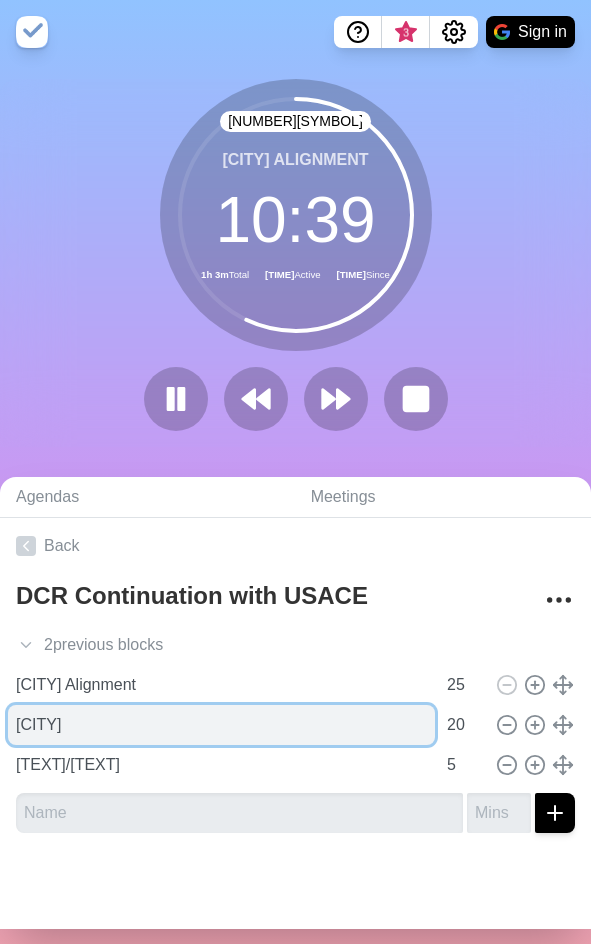 click on "[CITY]" at bounding box center [221, 725] 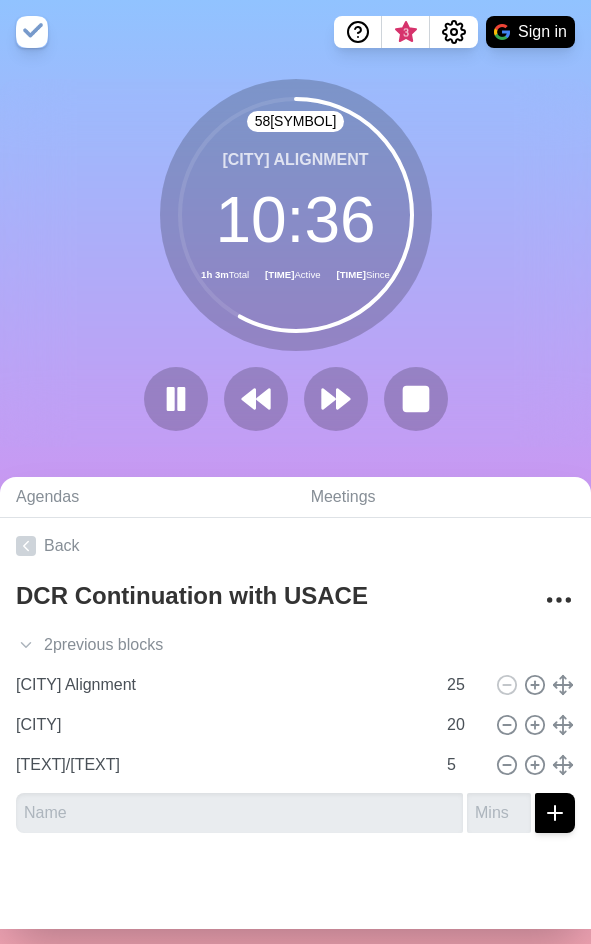 click 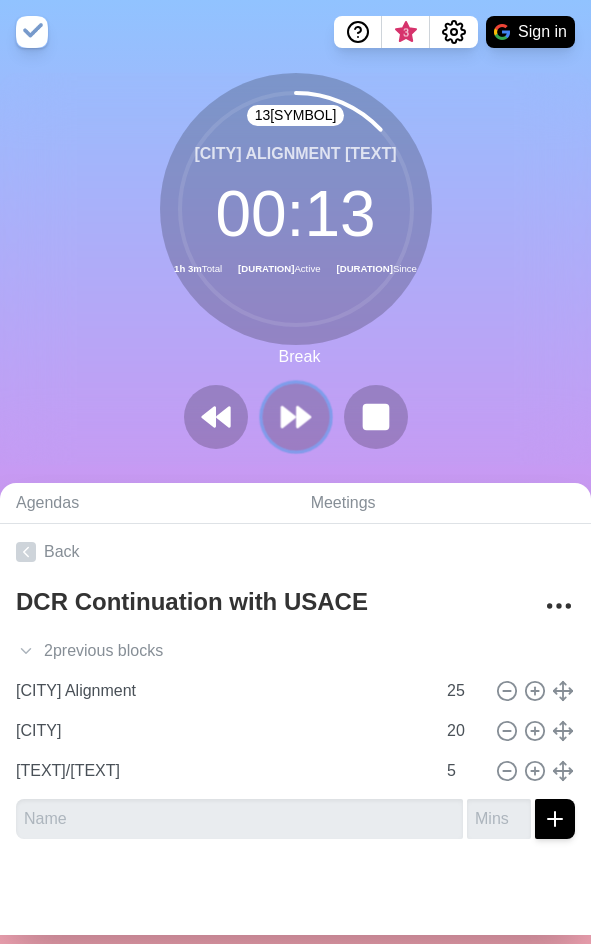 click 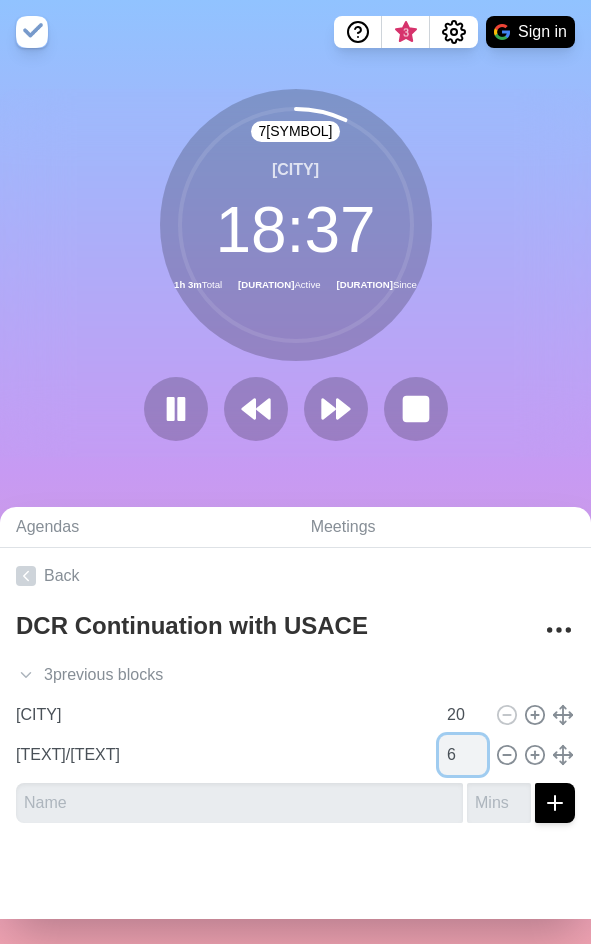 click on "6" at bounding box center (463, 755) 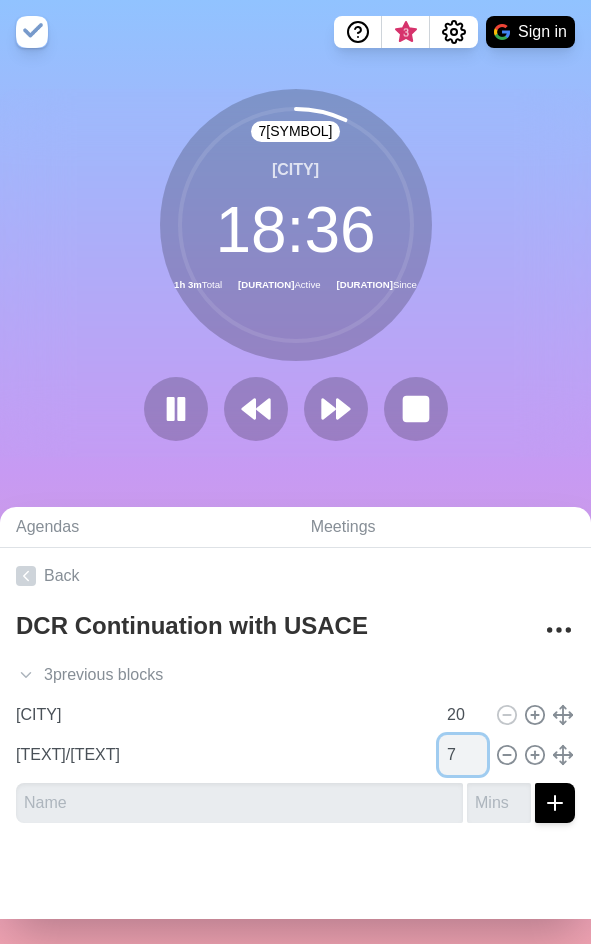 click on "7" at bounding box center [463, 755] 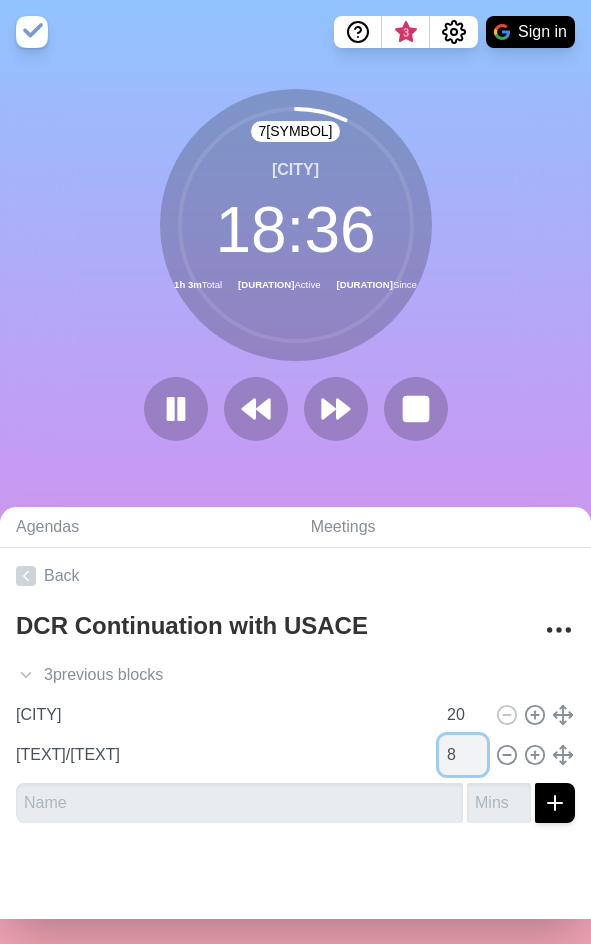 click on "8" at bounding box center (463, 755) 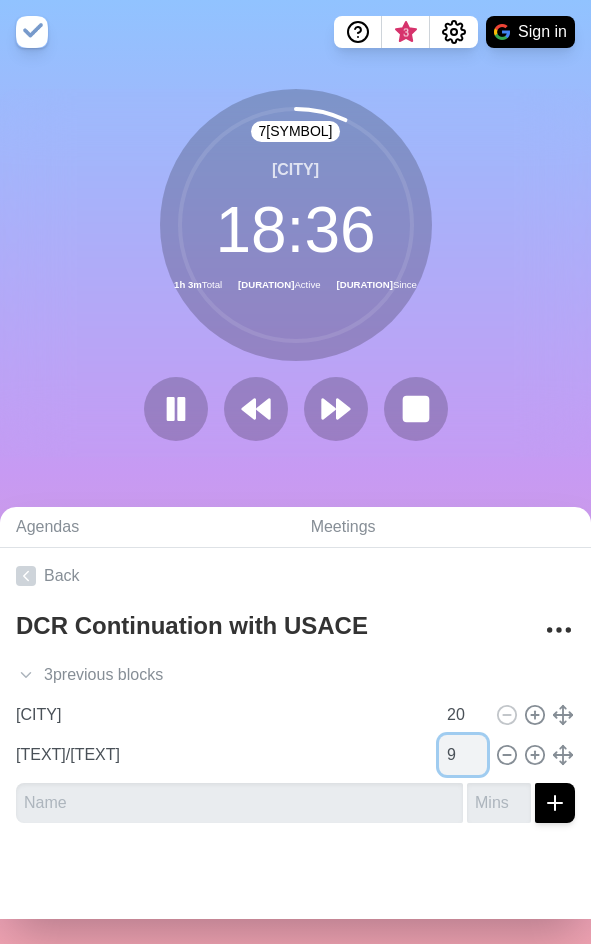 type on "9" 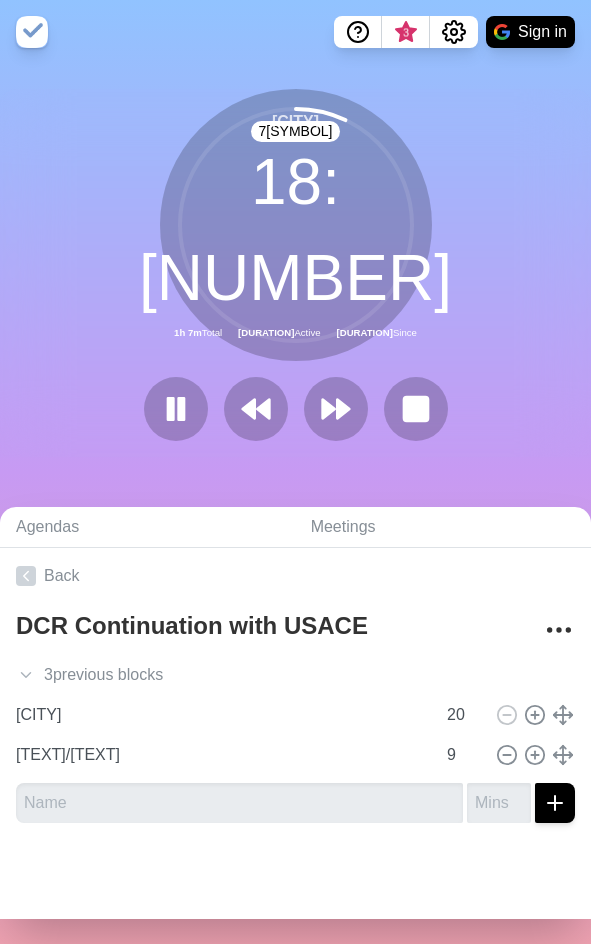 click 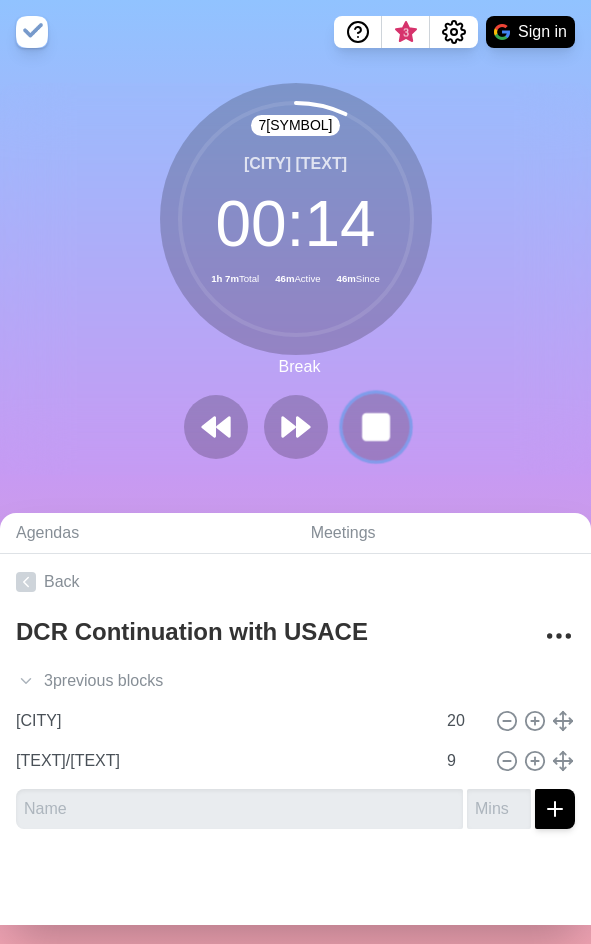 click 